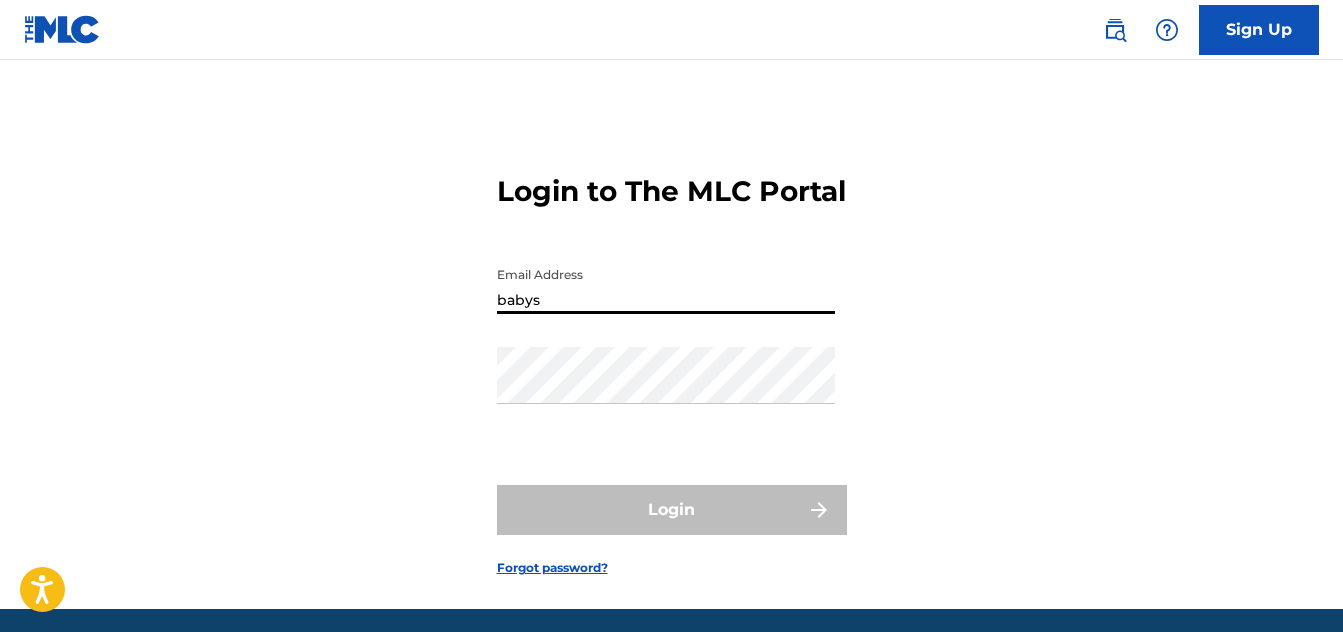 scroll, scrollTop: 0, scrollLeft: 0, axis: both 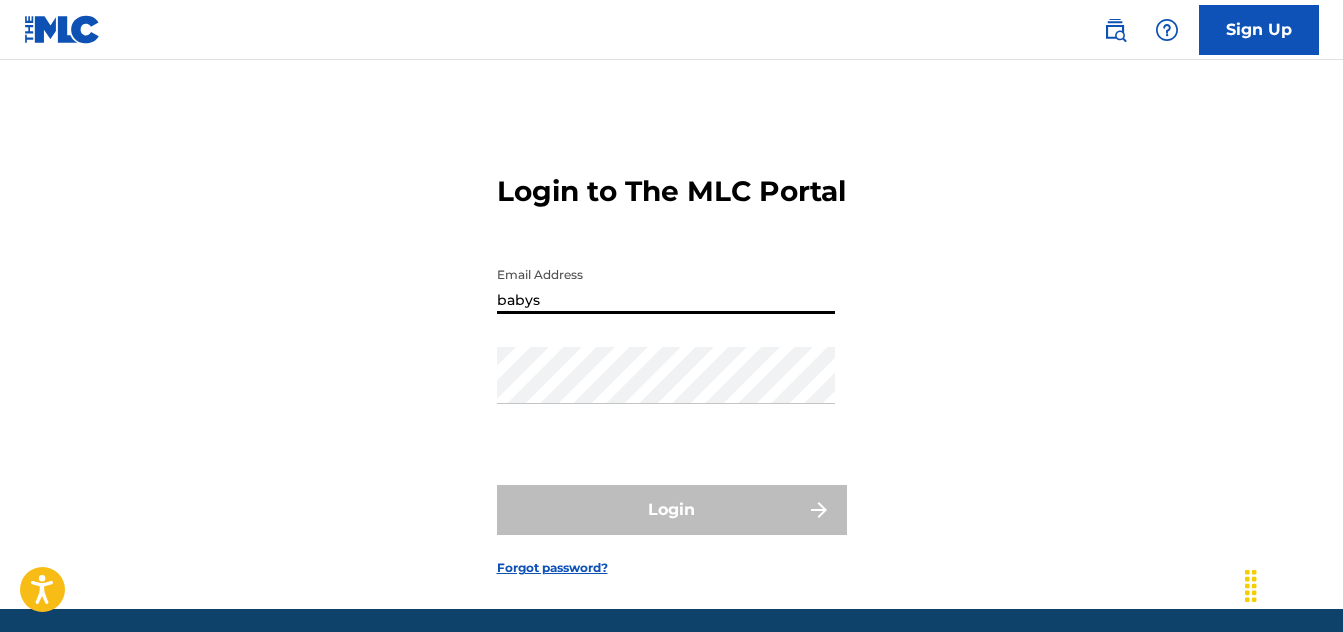 click on "babys" at bounding box center [666, 285] 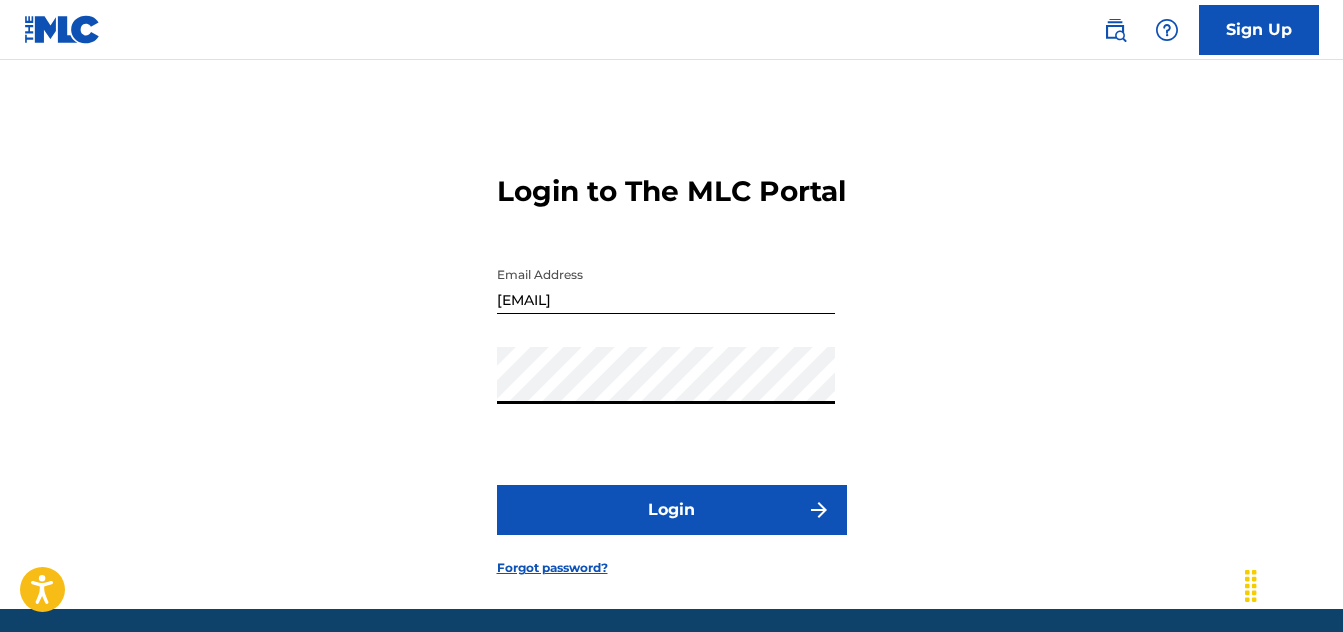 click on "Login" at bounding box center (672, 510) 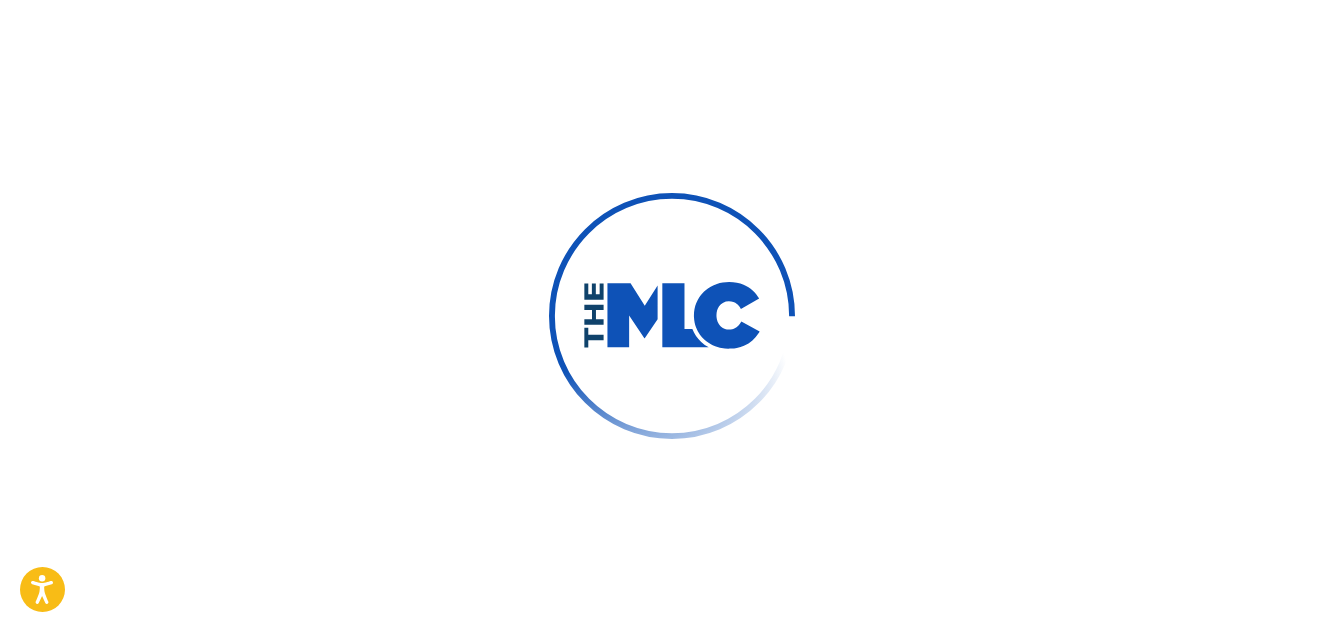 click on "Login" at bounding box center [672, 510] 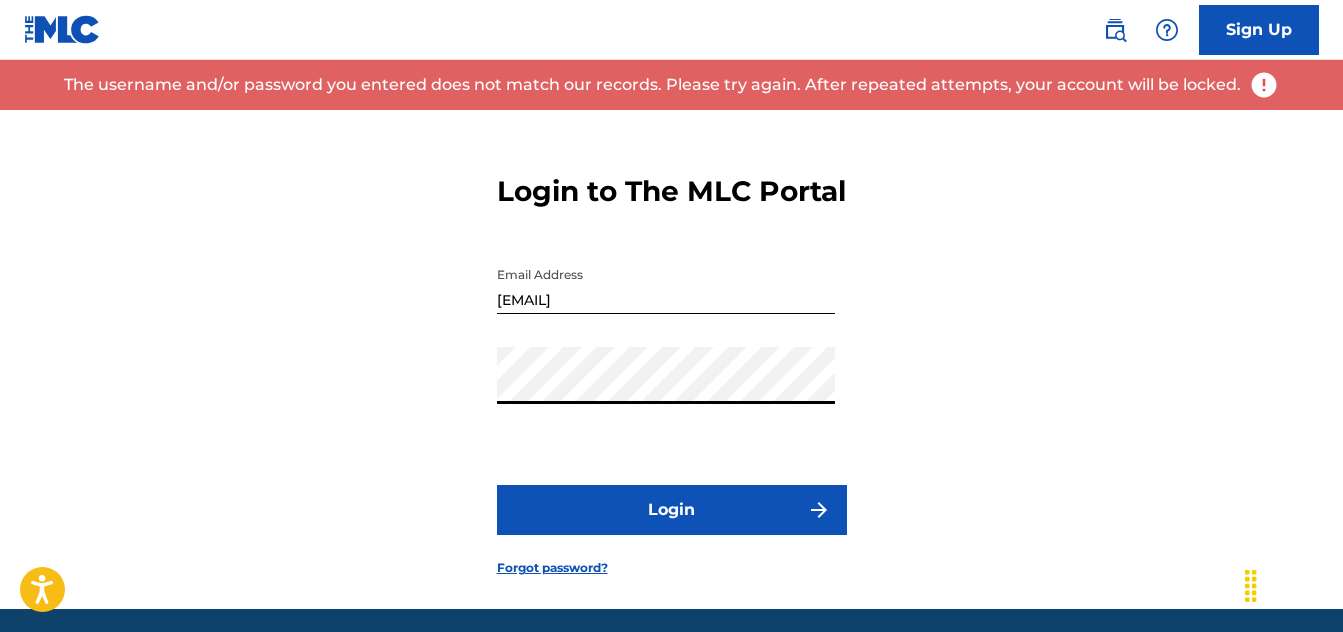 click on "Login" at bounding box center [672, 510] 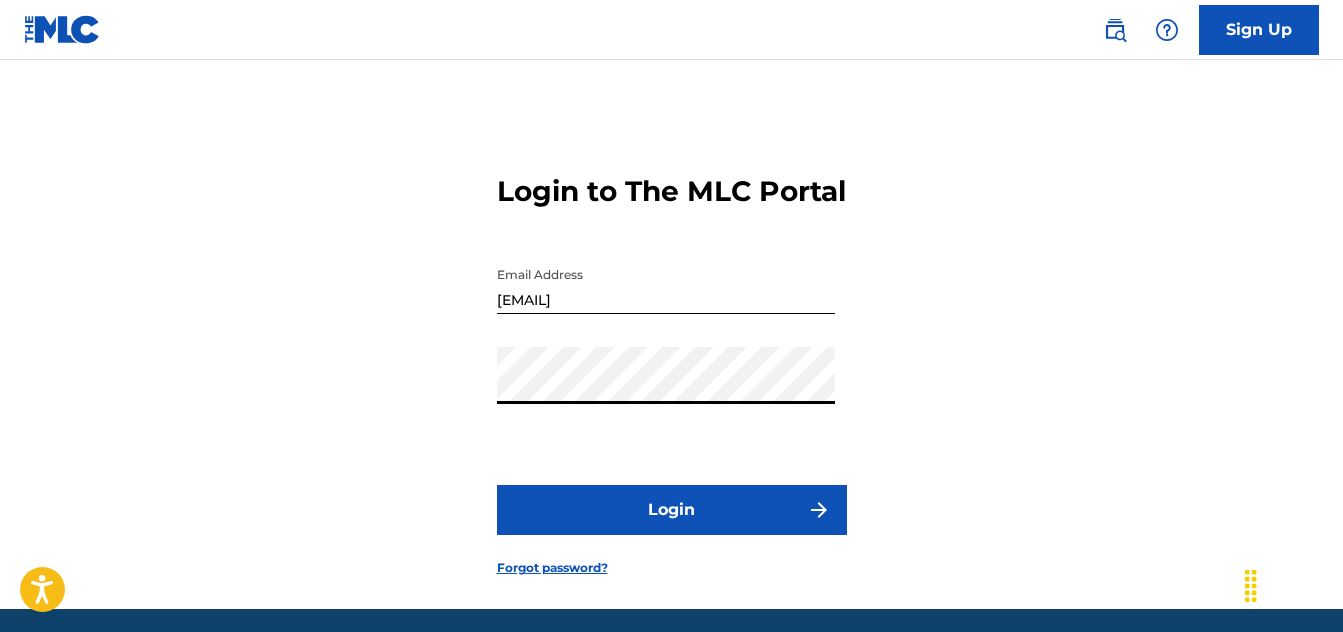 click on "Login" at bounding box center (672, 510) 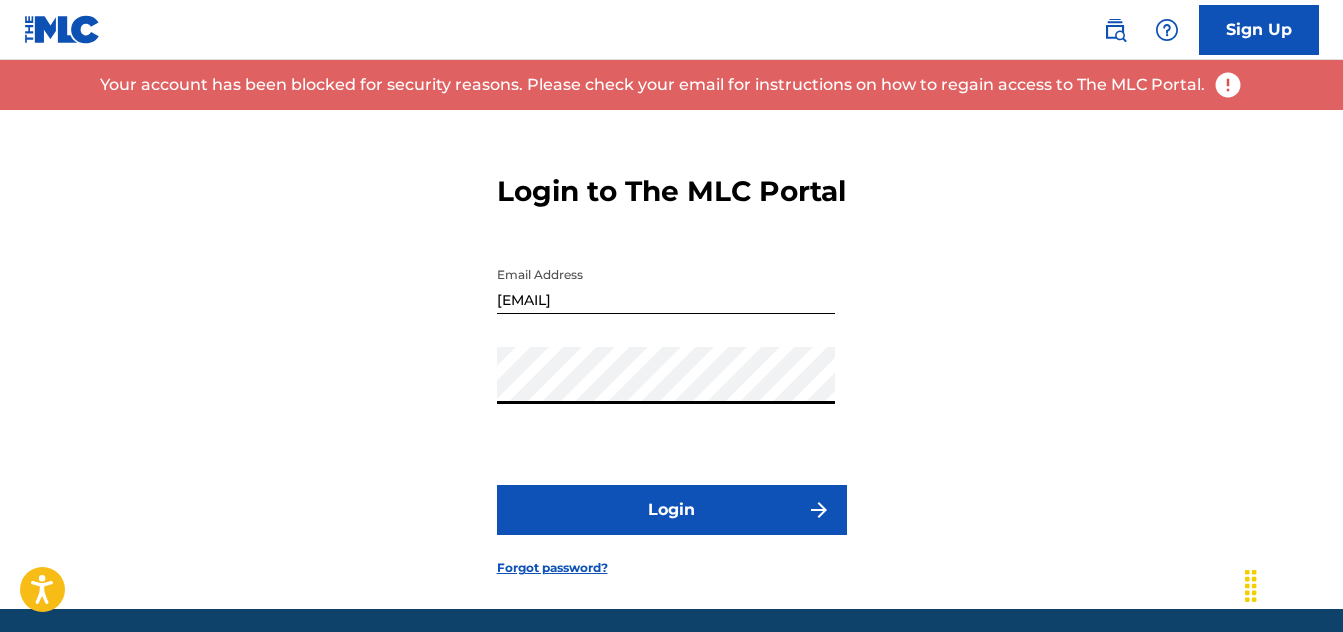 click on "Login to The MLC Portal Email Address [EMAIL] Password Login Forgot password?" at bounding box center [671, 359] 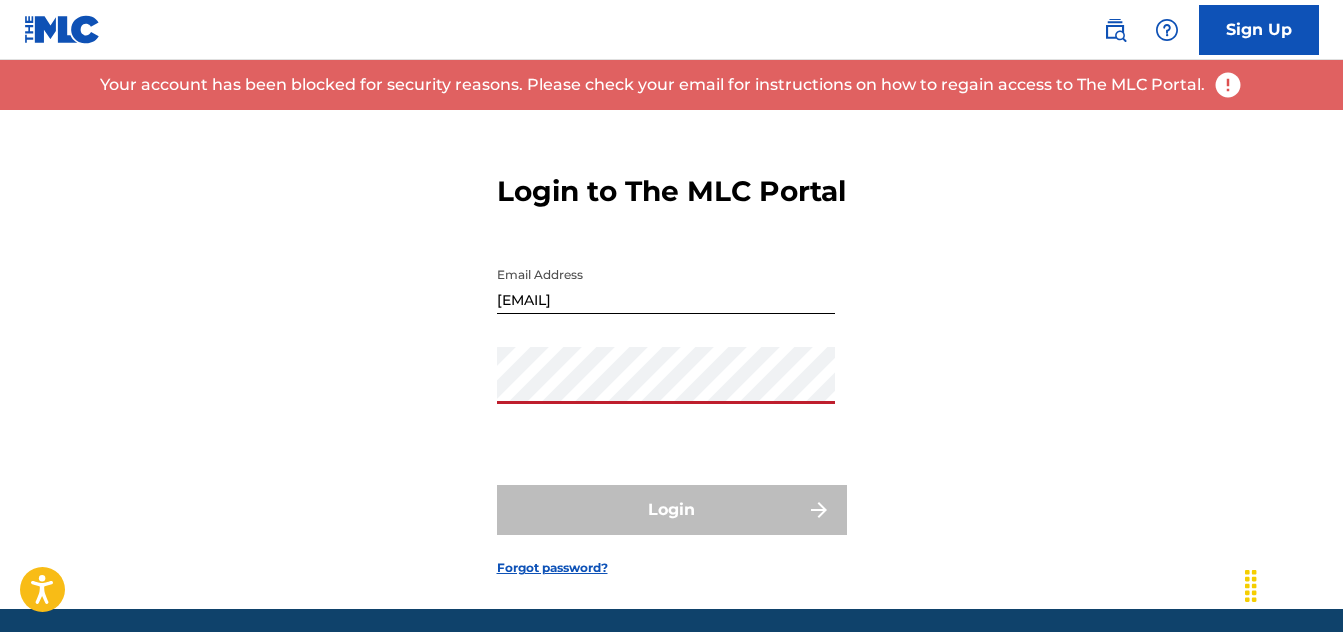 click on "Login to The MLC Portal Email Address [EMAIL] Password Login Forgot password?" at bounding box center (671, 359) 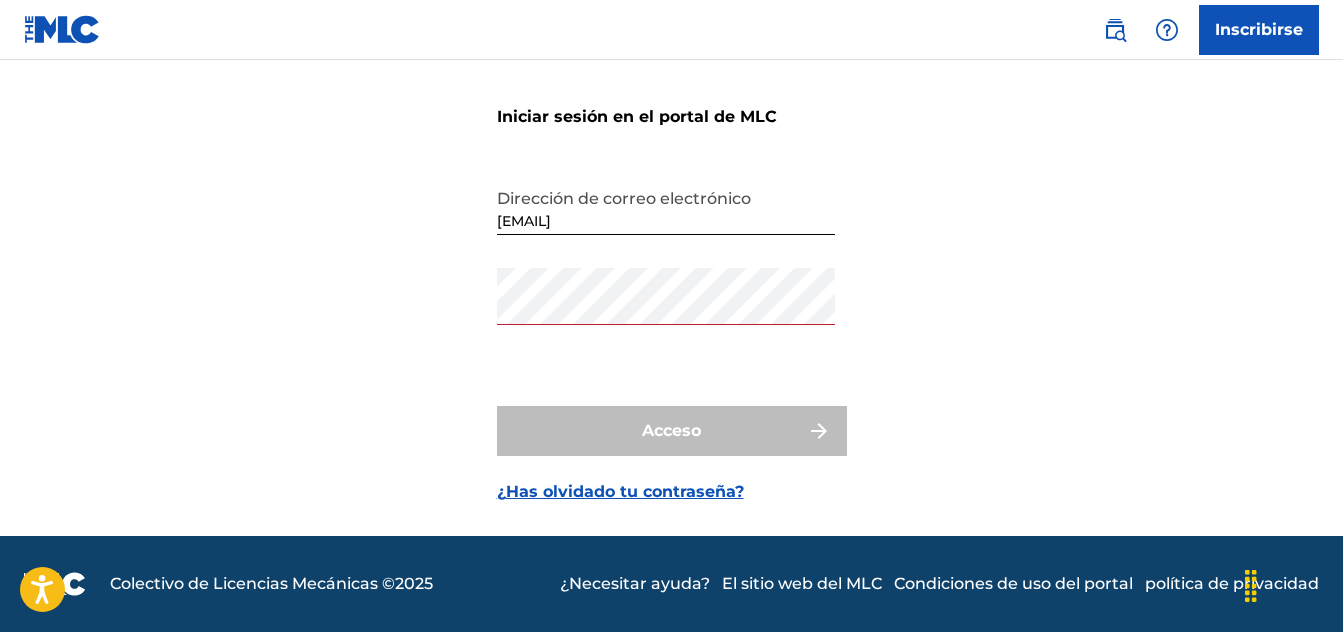scroll, scrollTop: 79, scrollLeft: 0, axis: vertical 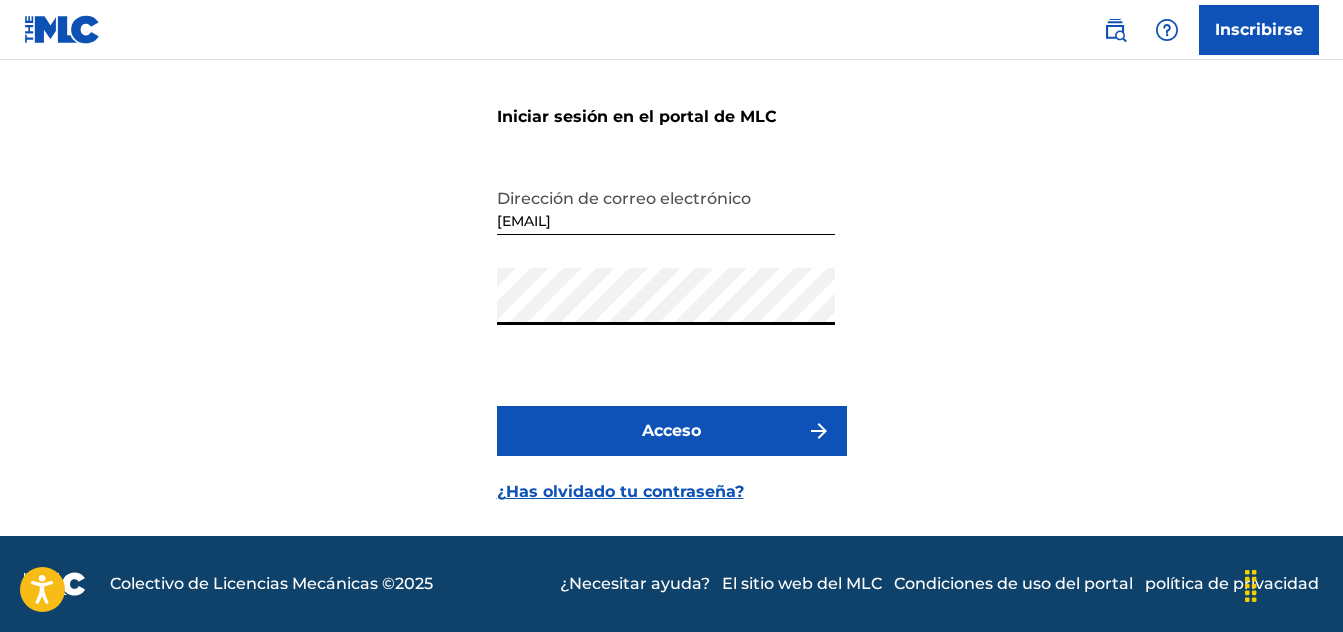 click on "Acceso" at bounding box center (672, 431) 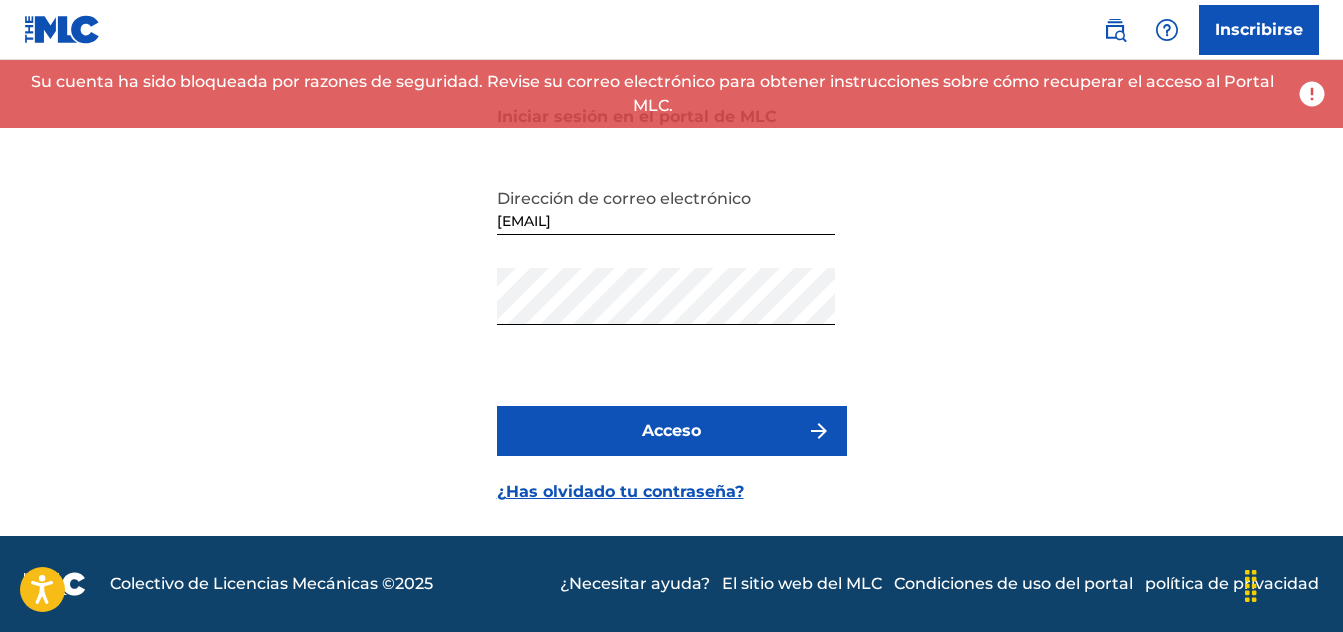 click on "Iniciar sesión en el portal de MLC Dirección de correo electrónico [EMAIL] Contraseña Acceso ¿Has olvidado tu contraseña?" at bounding box center (672, 283) 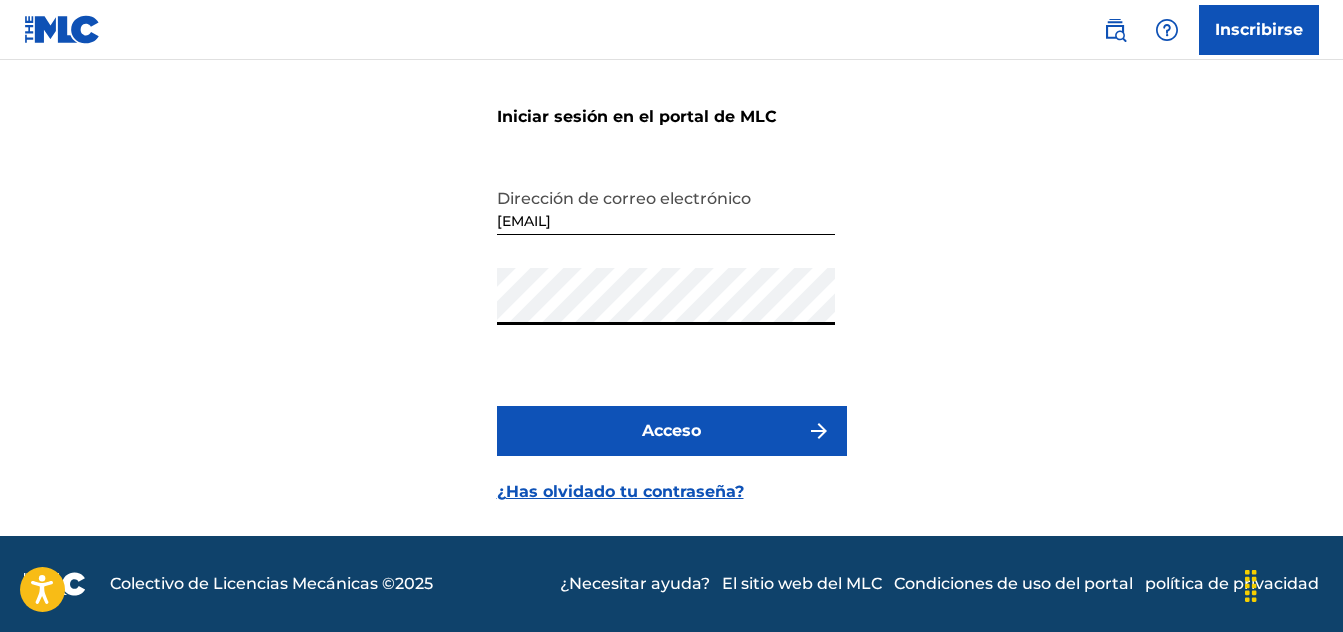 click on "Iniciar sesión en el portal de MLC Dirección de correo electrónico [EMAIL] Contraseña Acceso ¿Has olvidado tu contraseña?" at bounding box center [671, 283] 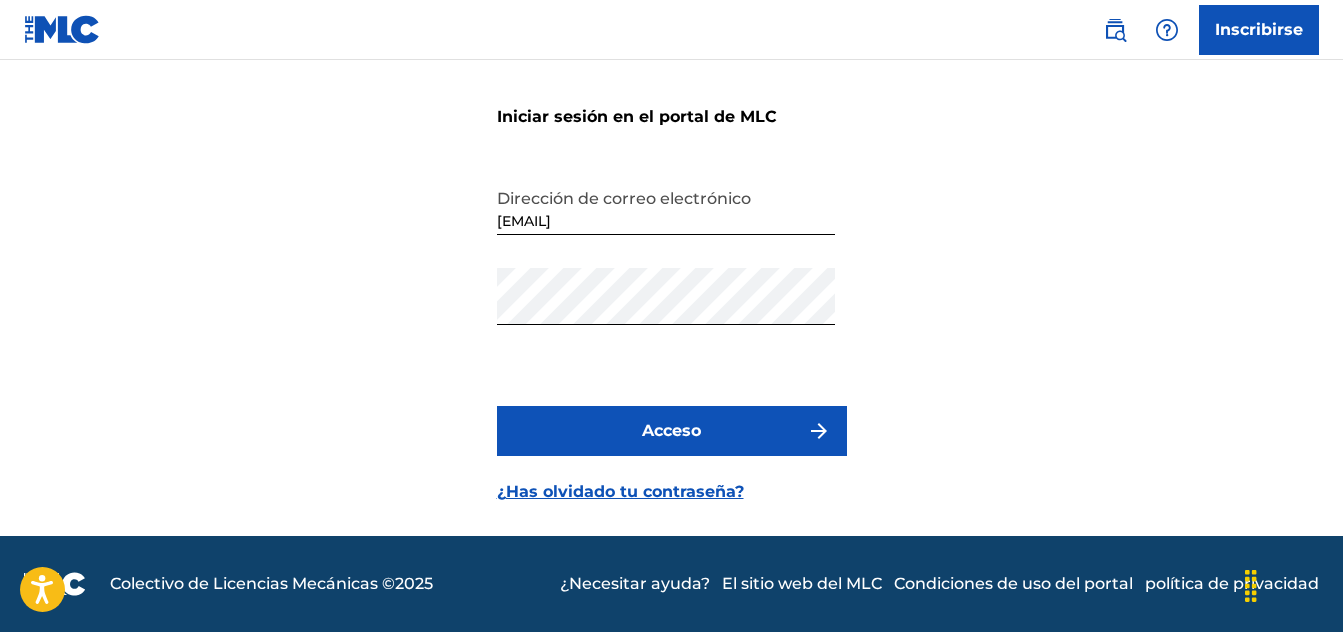 drag, startPoint x: 517, startPoint y: 325, endPoint x: 375, endPoint y: 465, distance: 199.40913 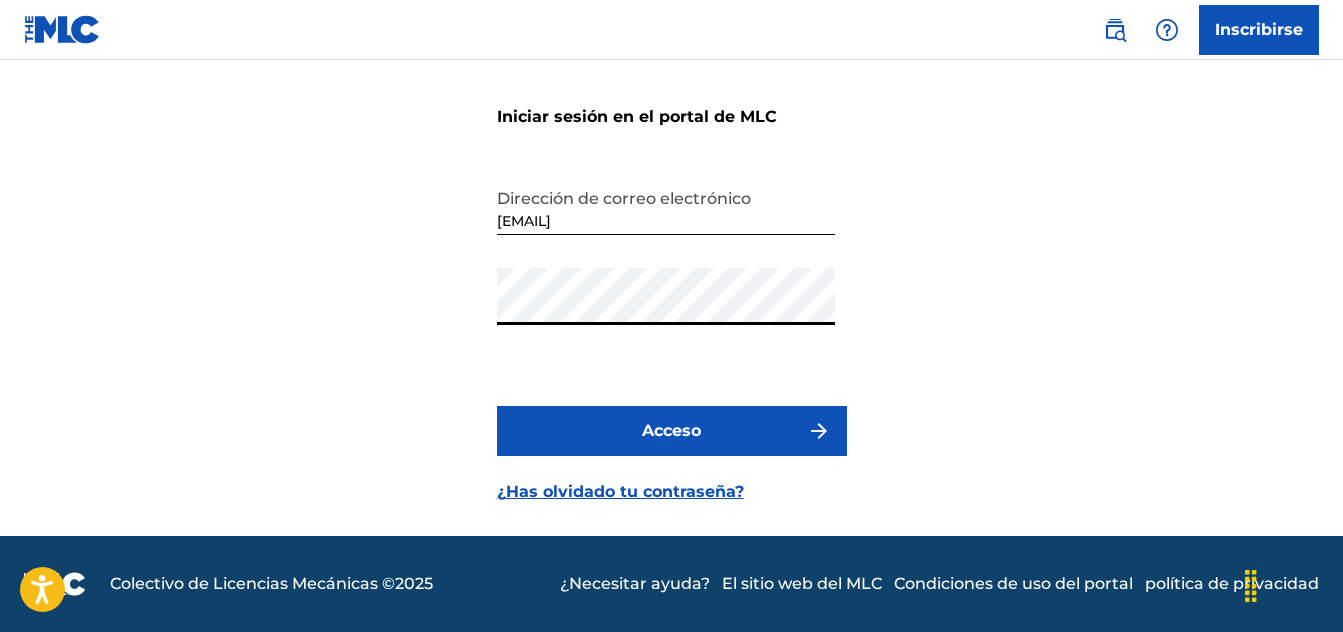 click on "Inscribirse Iniciar sesión en el portal de MLC Dirección de correo electrónico [EMAIL] Contraseña Acceso ¿Has olvidado tu contraseña? Colectivo de Licencias Mecánicas © 2025 ¿Necesitar ayuda? El sitio web del MLC Condiciones de uso del portal política de privacidad" at bounding box center [671, 276] 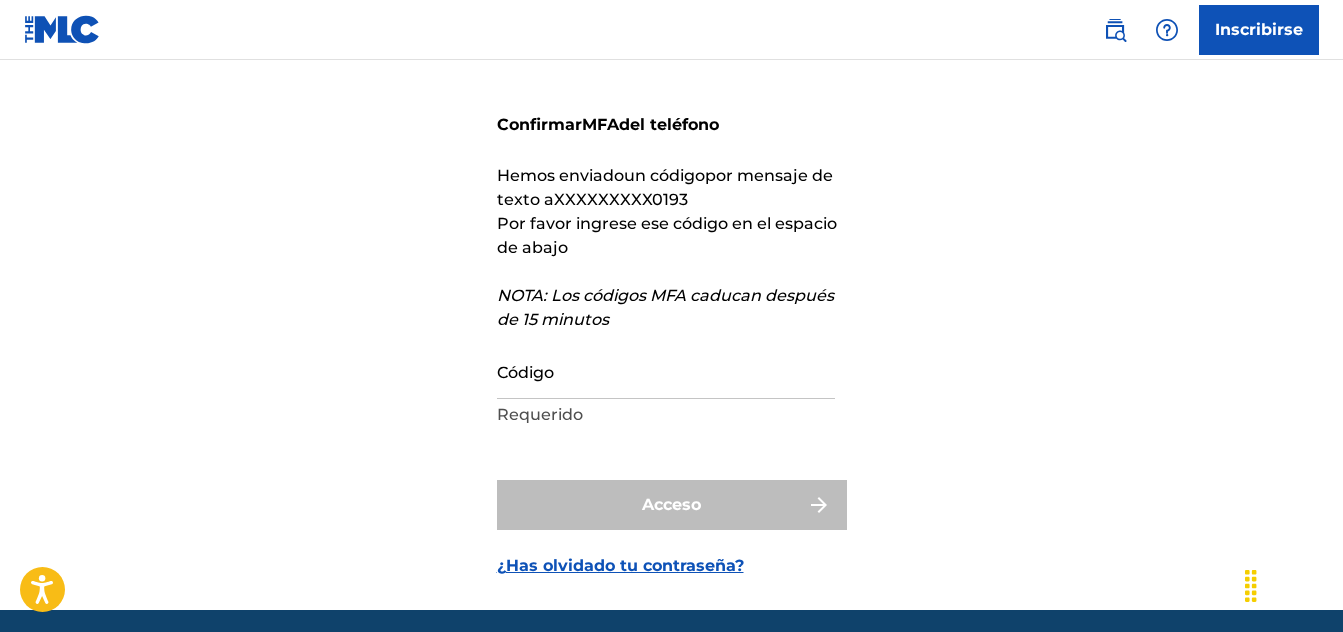 click on "Código" at bounding box center (666, 370) 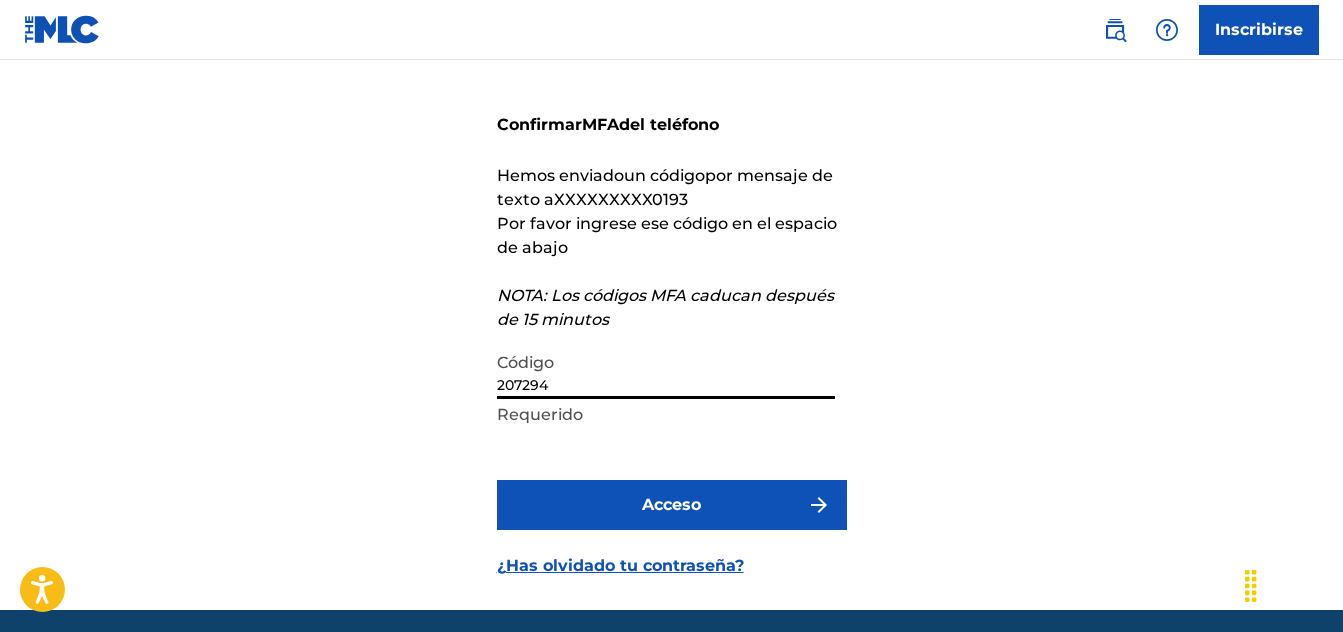 type on "207294" 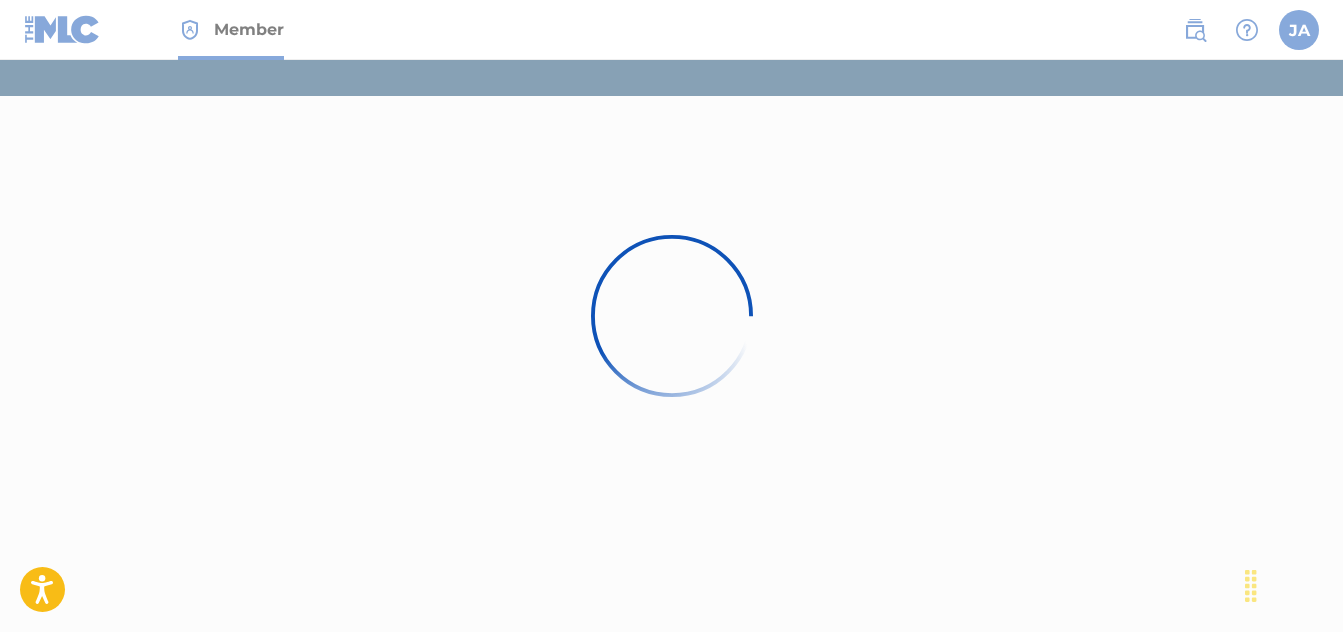 scroll, scrollTop: 0, scrollLeft: 0, axis: both 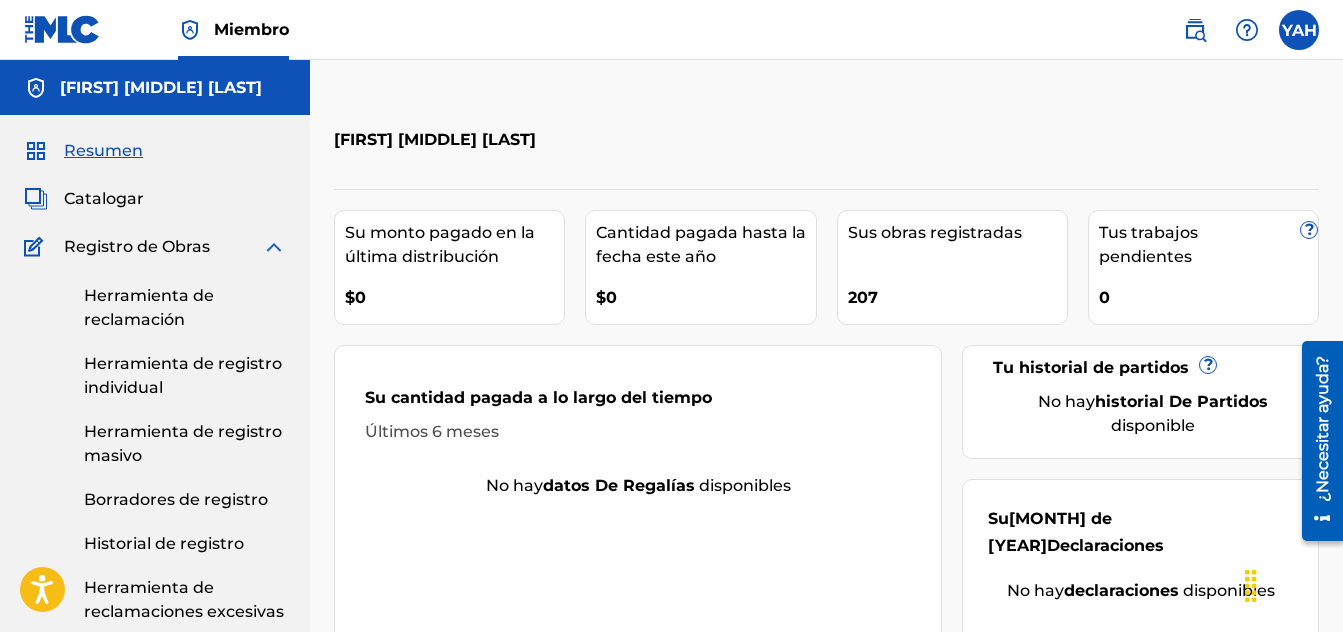 click on "Catalogar" at bounding box center (104, 199) 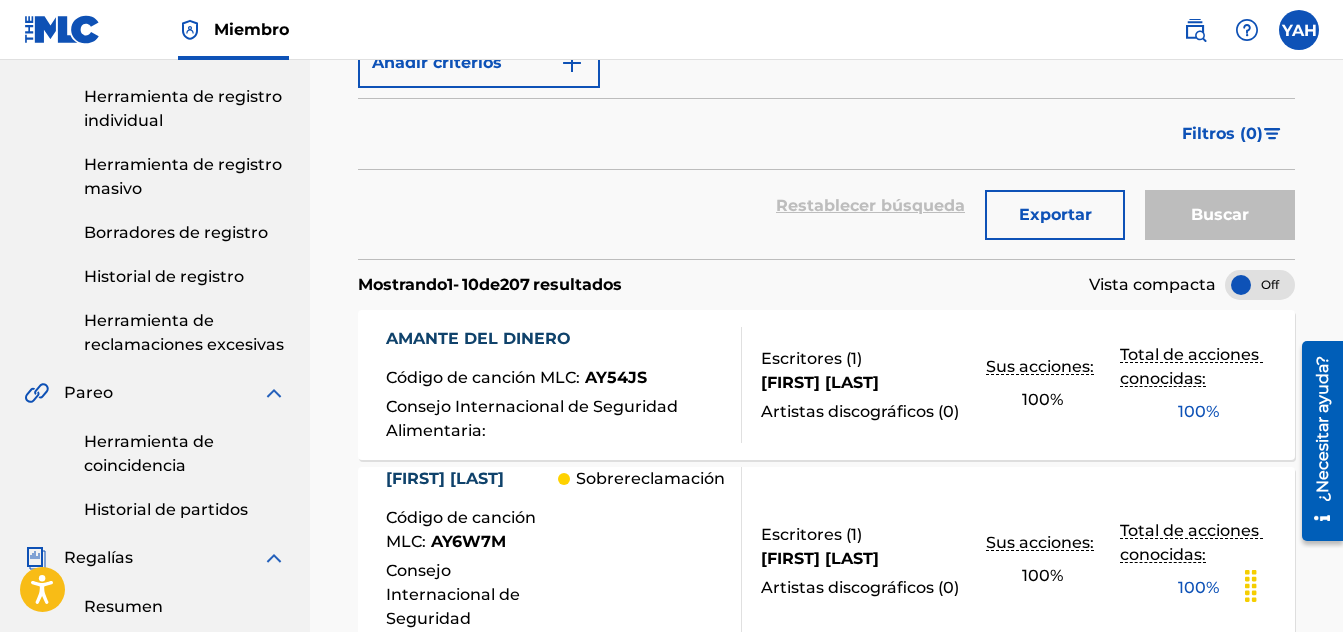 scroll, scrollTop: 300, scrollLeft: 0, axis: vertical 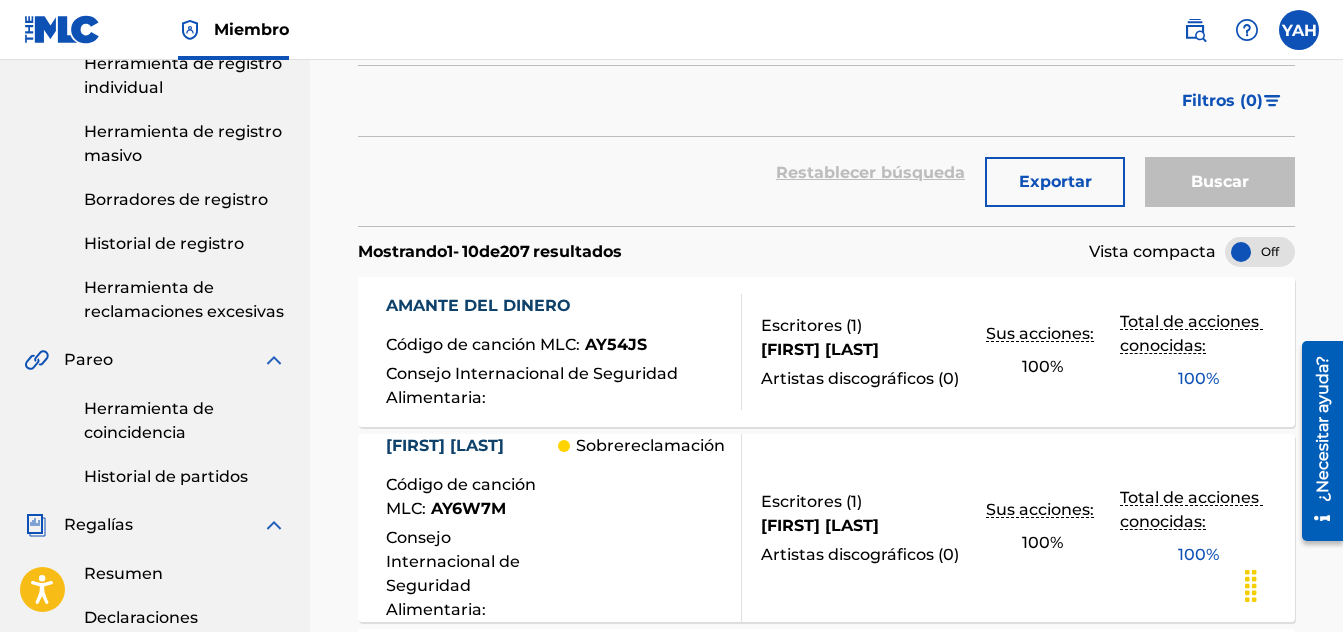 click on "AMANTE DEL DINERO" at bounding box center [478, 305] 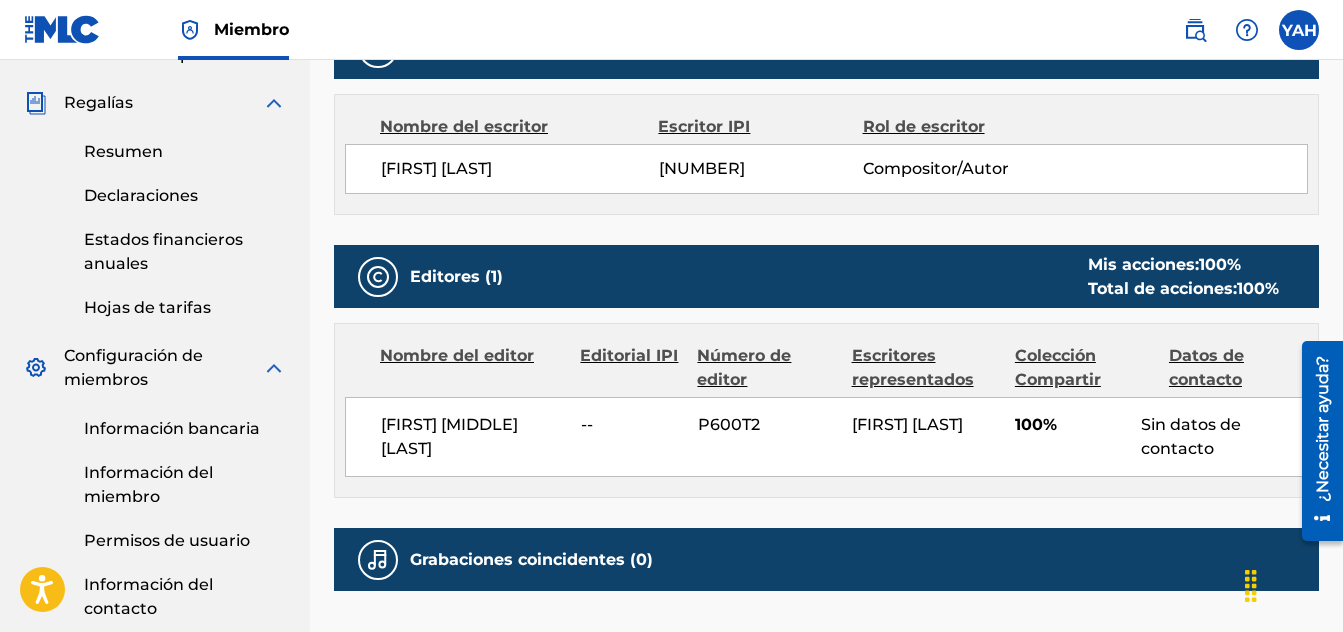 scroll, scrollTop: 721, scrollLeft: 0, axis: vertical 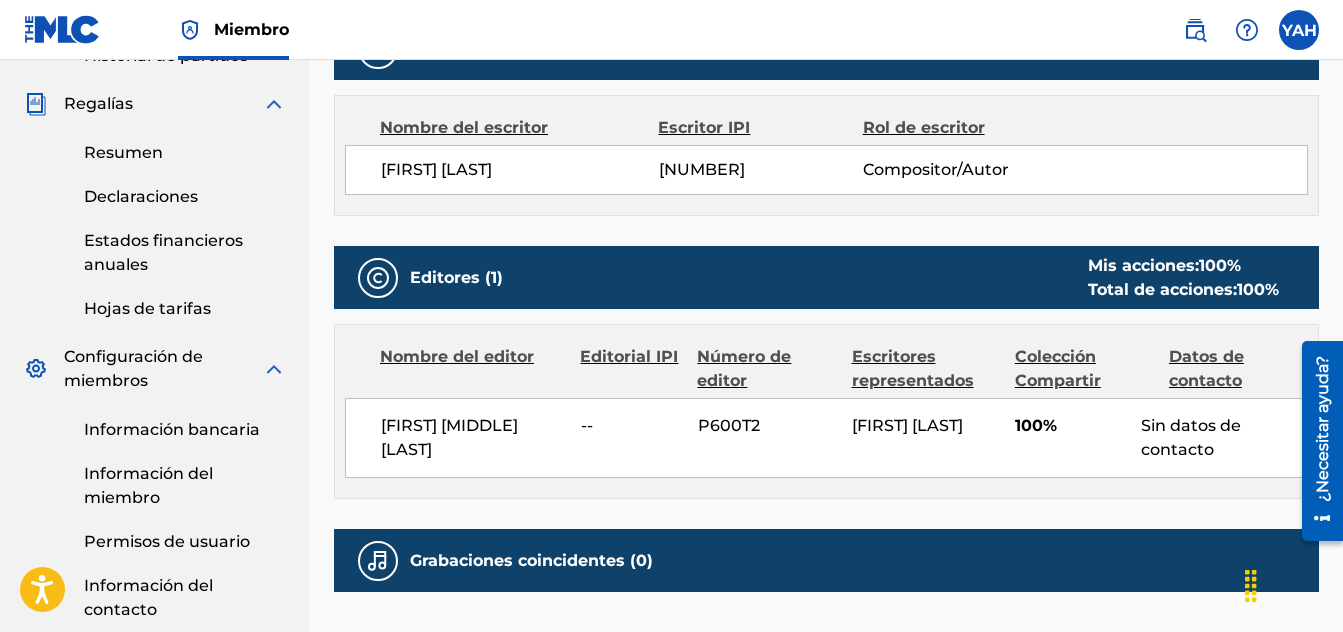 click on "Mis acciones:" at bounding box center (1143, 265) 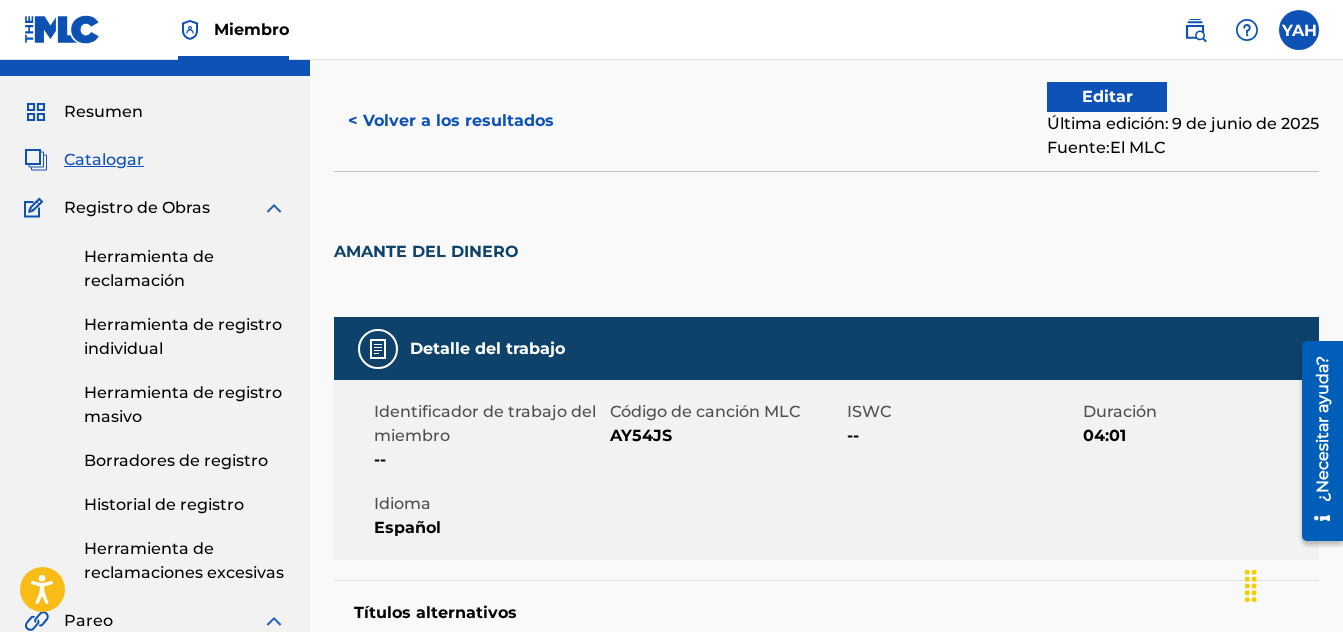 scroll, scrollTop: 21, scrollLeft: 0, axis: vertical 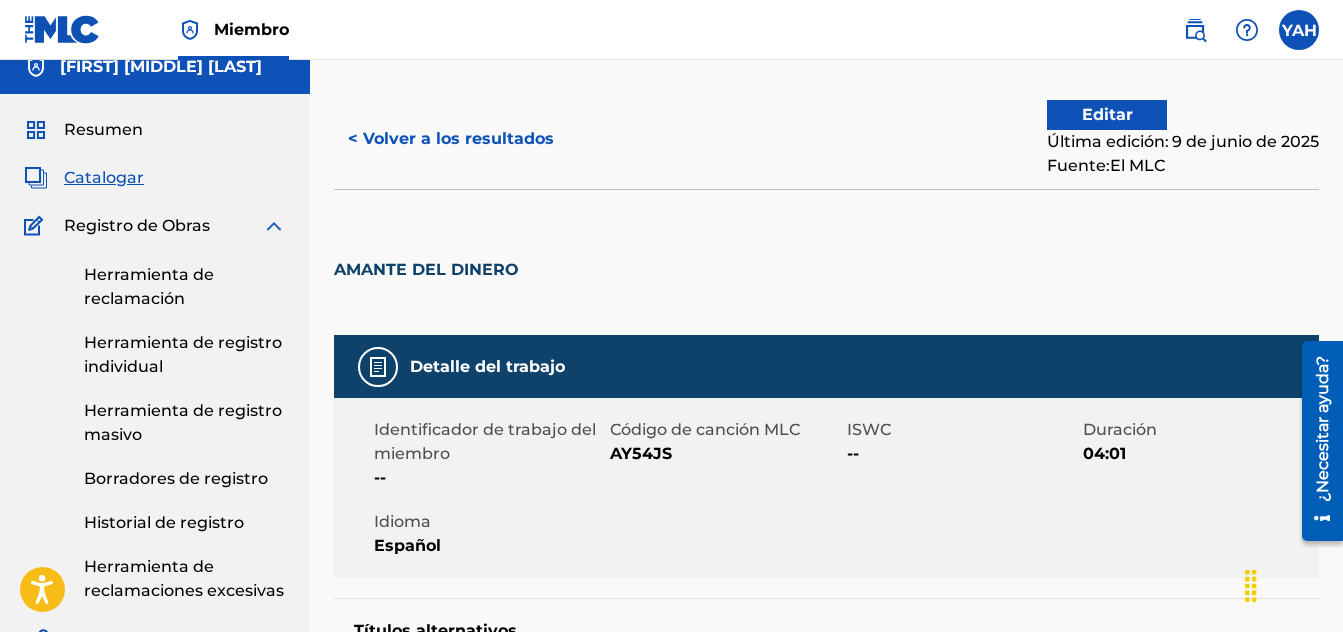 click on "Editar" at bounding box center [1107, 115] 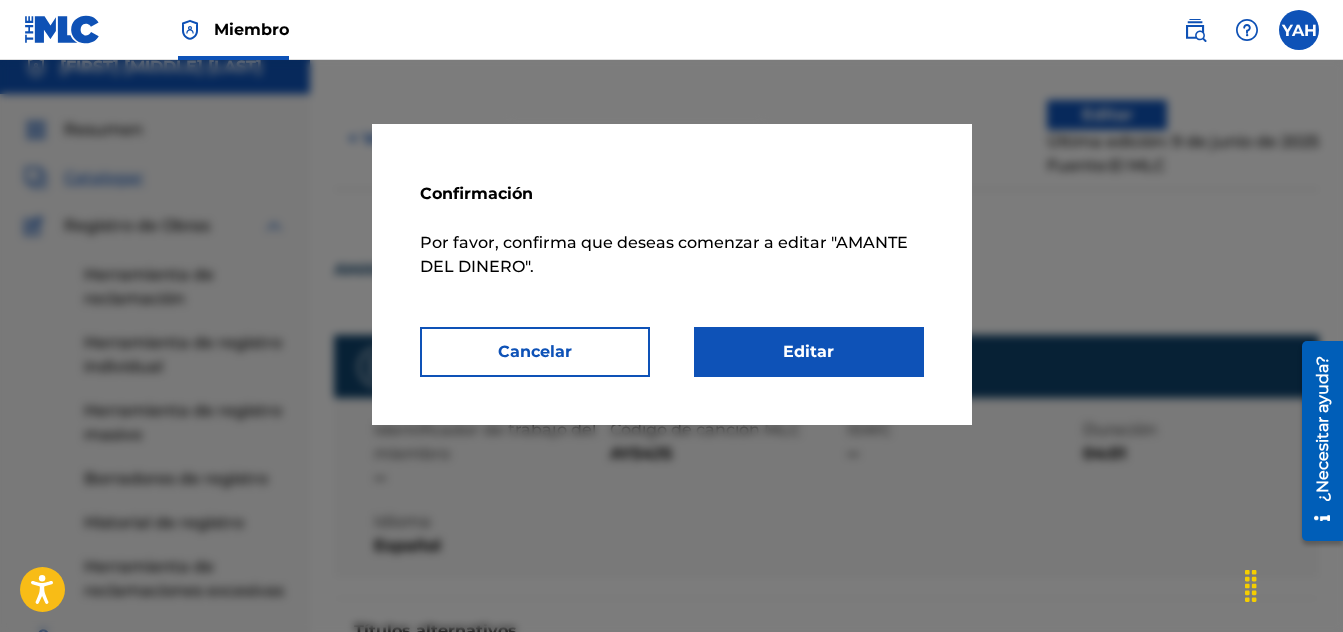 click on "Editar" at bounding box center [809, 352] 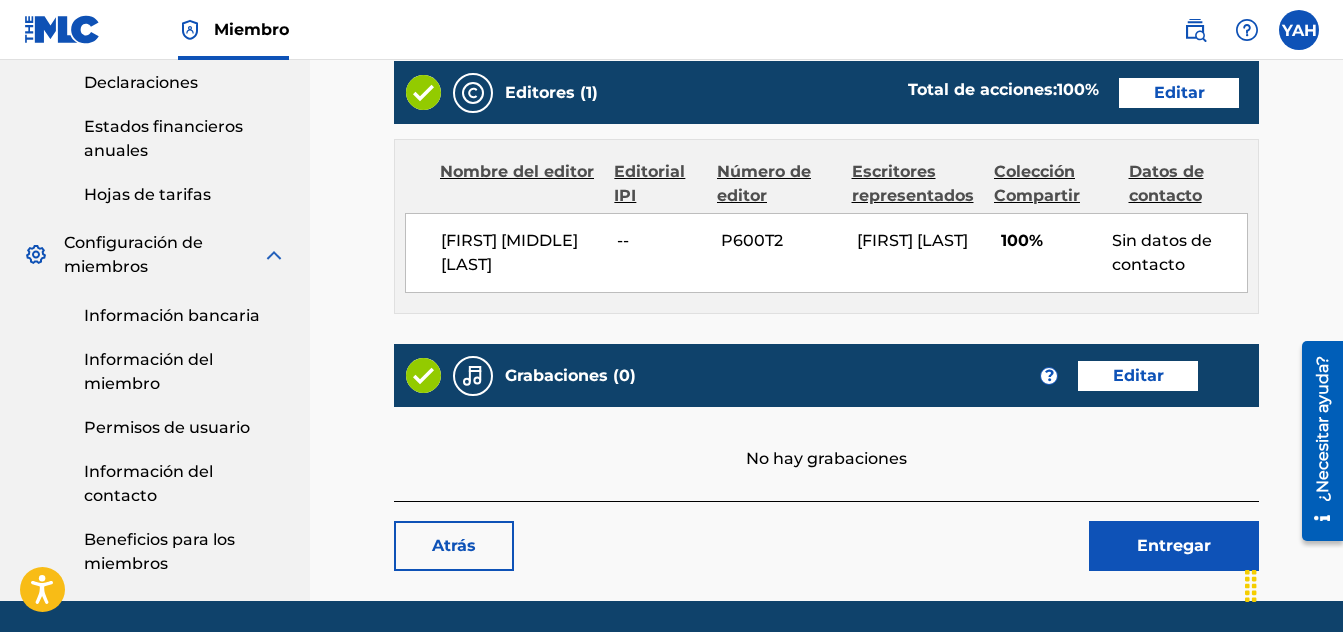 scroll, scrollTop: 800, scrollLeft: 0, axis: vertical 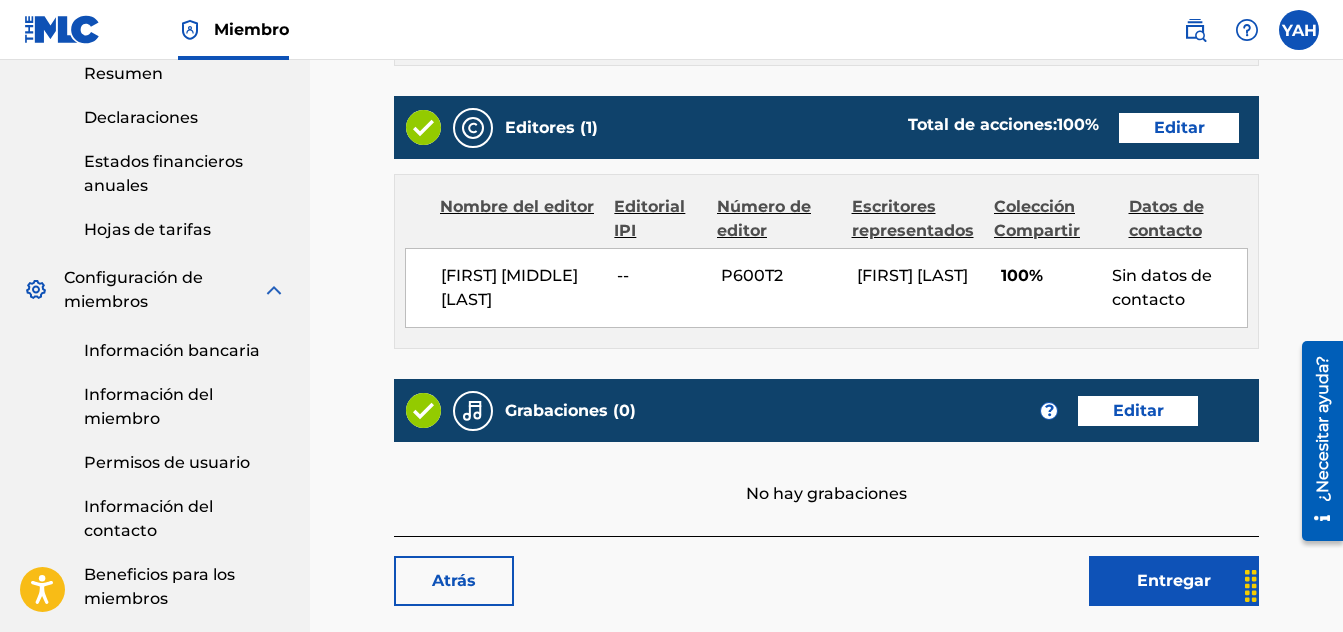 click on "Editar" at bounding box center [1179, 127] 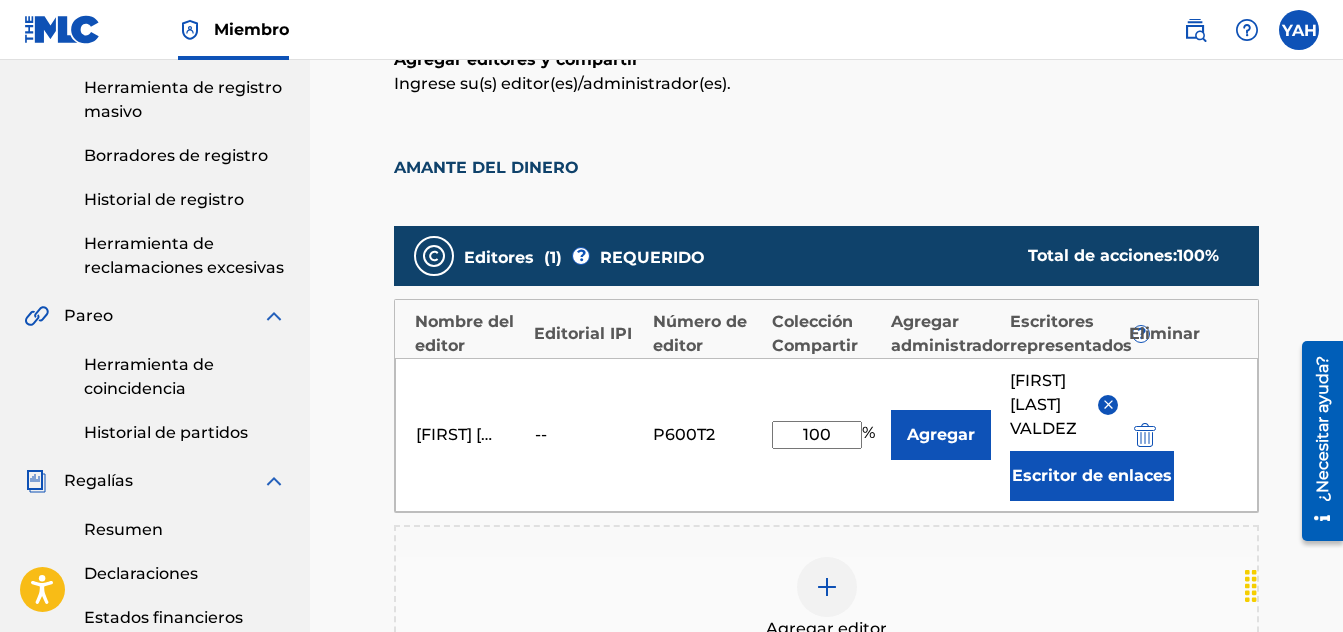 scroll, scrollTop: 400, scrollLeft: 0, axis: vertical 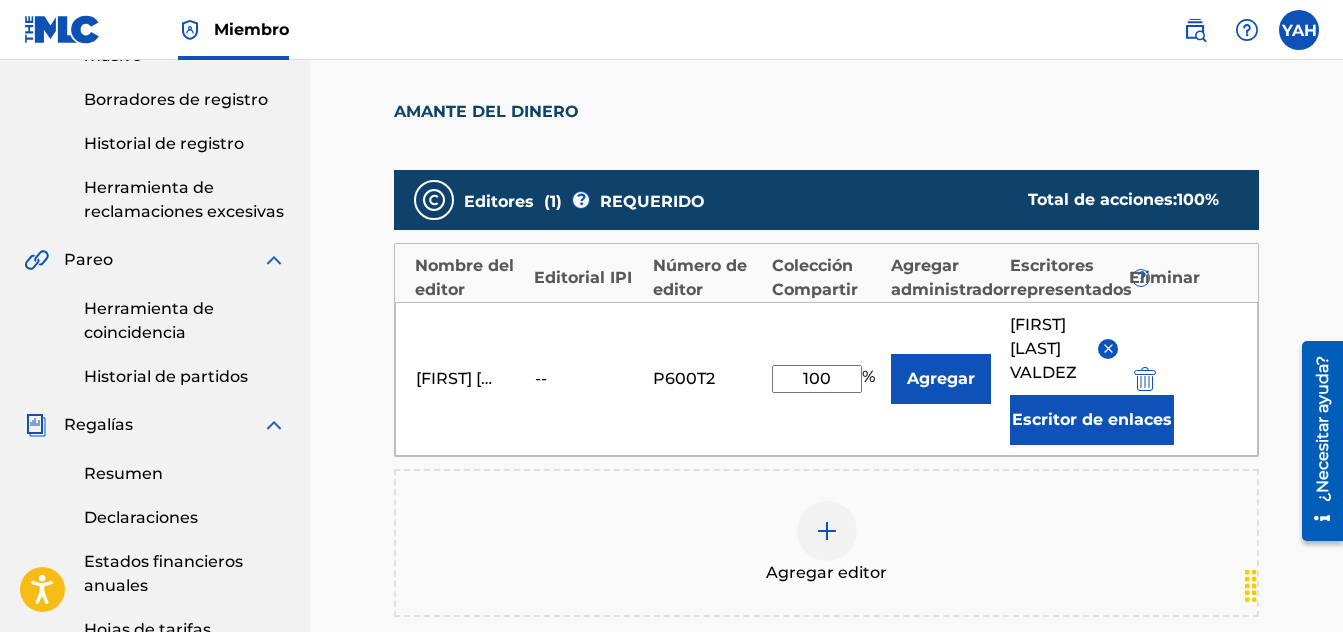 click on "100" at bounding box center (817, 379) 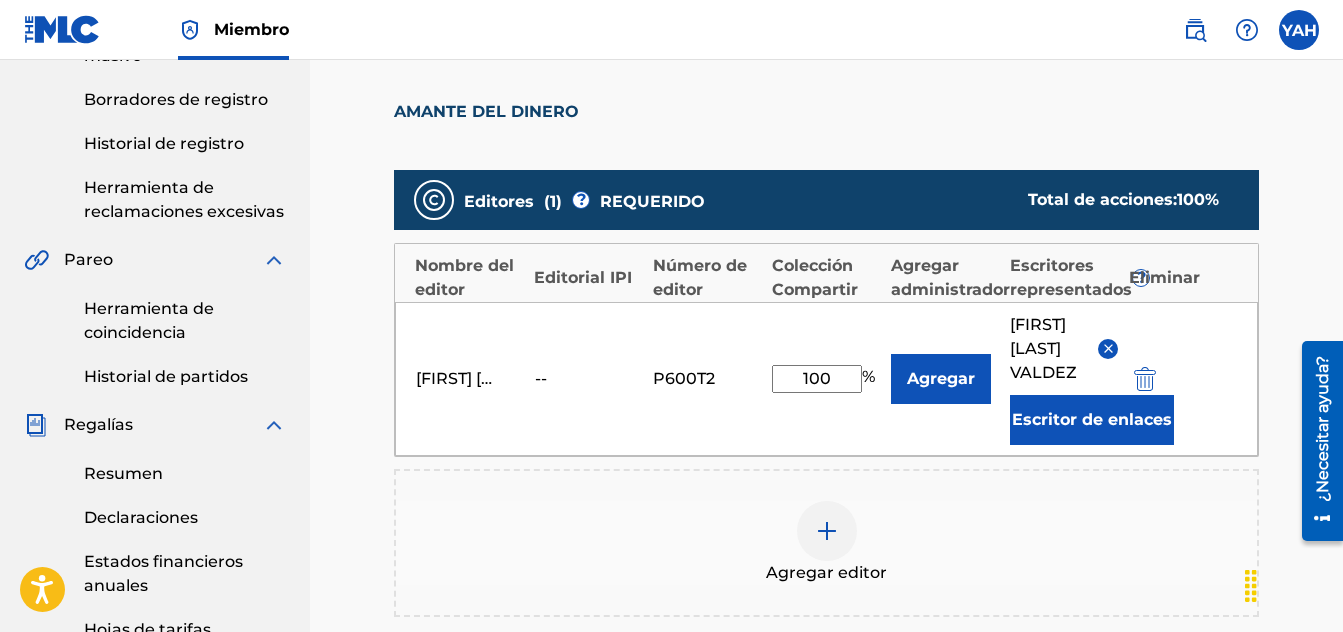 click at bounding box center [1145, 379] 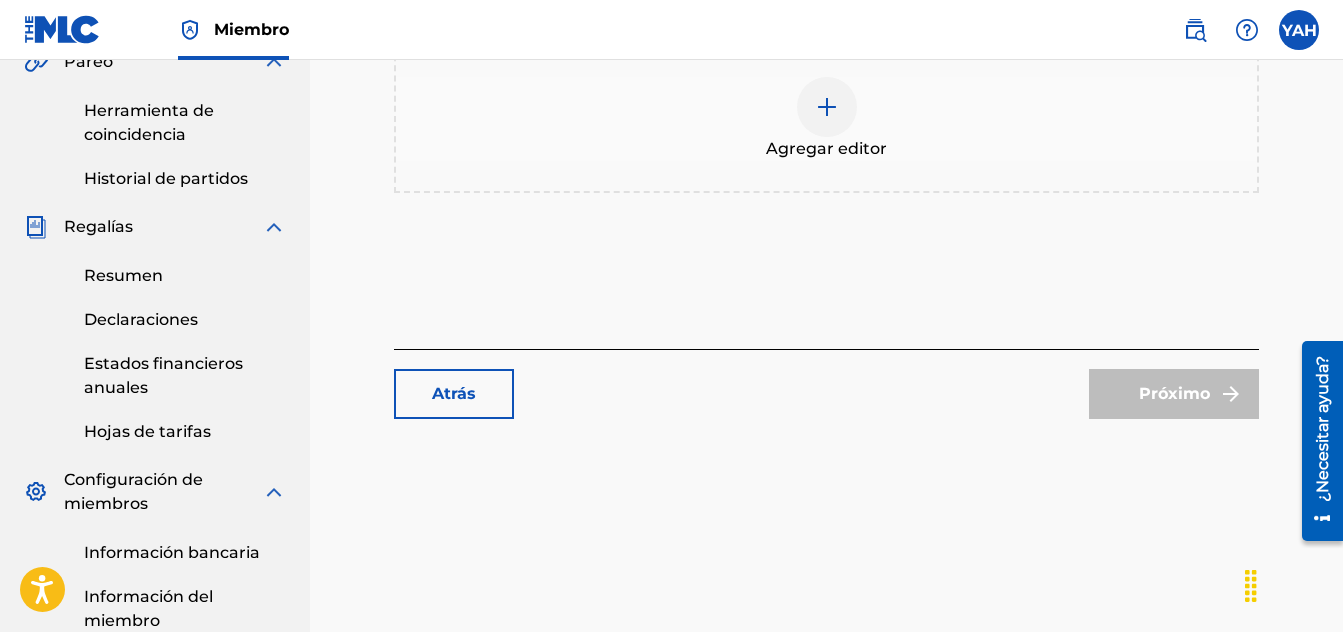 scroll, scrollTop: 600, scrollLeft: 0, axis: vertical 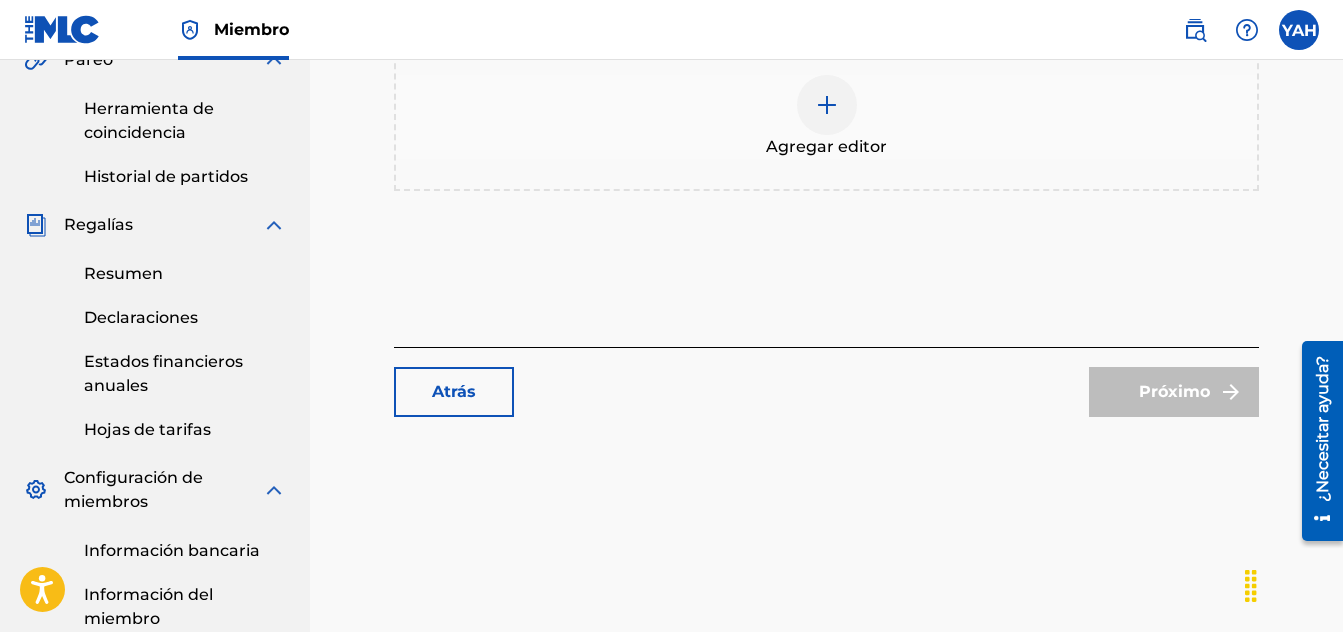 click on "Atrás" at bounding box center [454, 392] 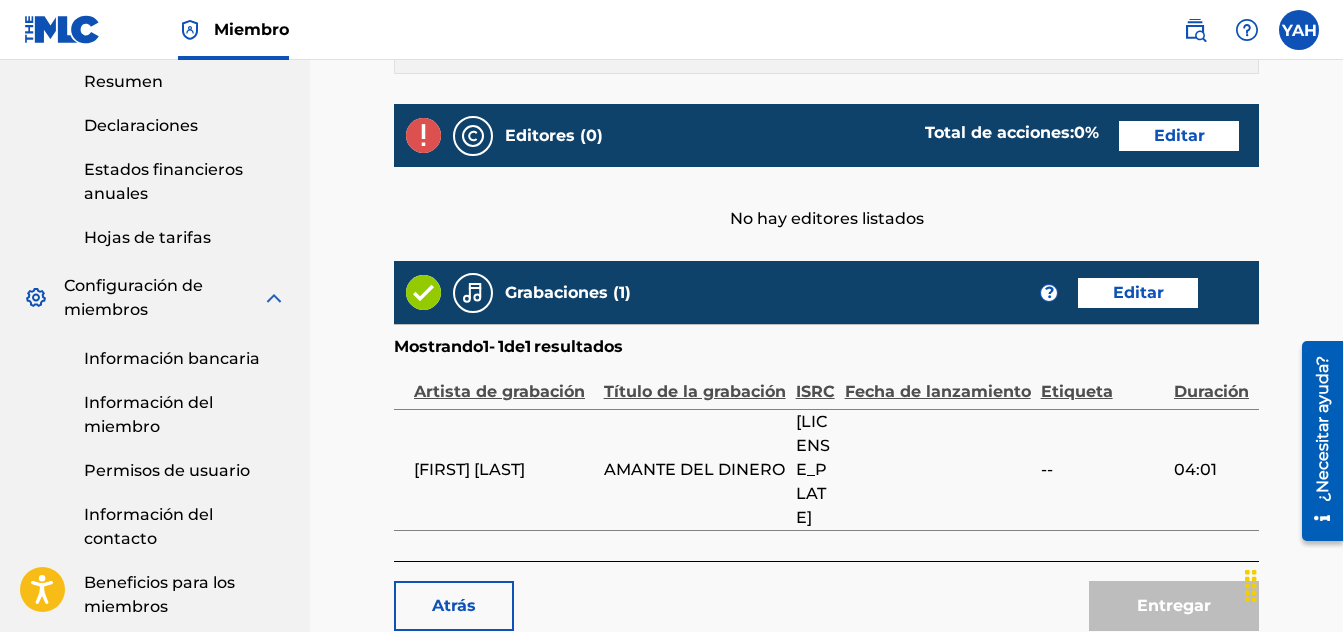 scroll, scrollTop: 899, scrollLeft: 0, axis: vertical 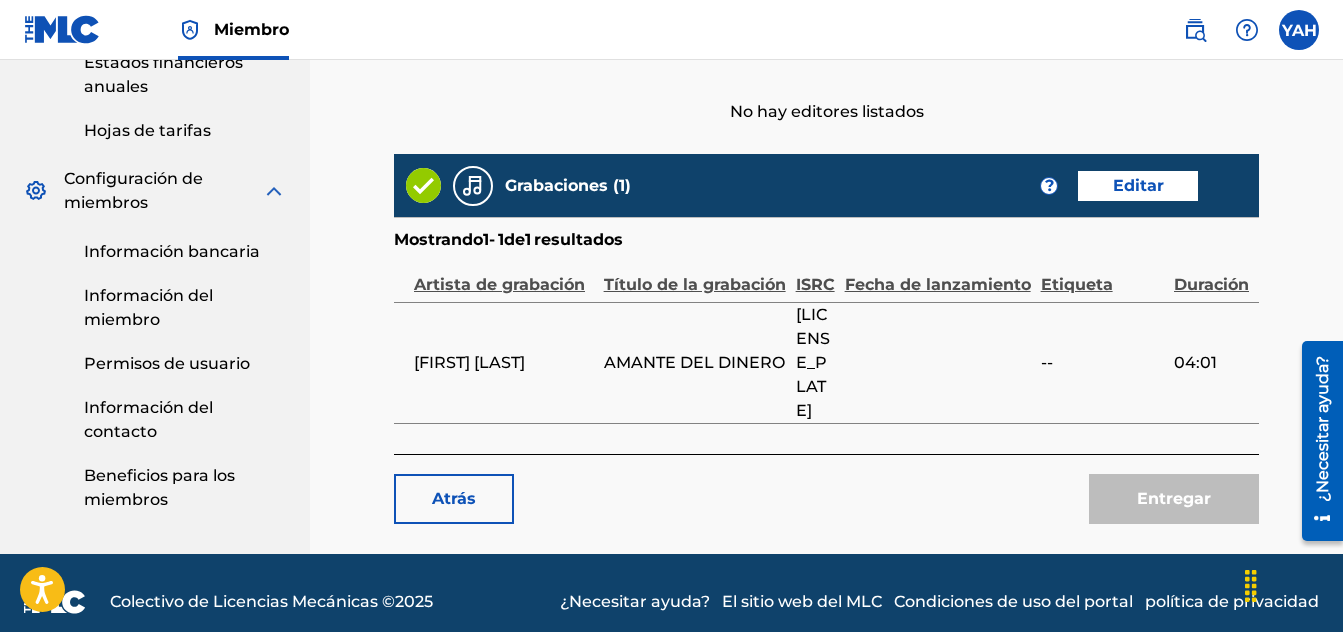 click on "Editar" at bounding box center [1138, 185] 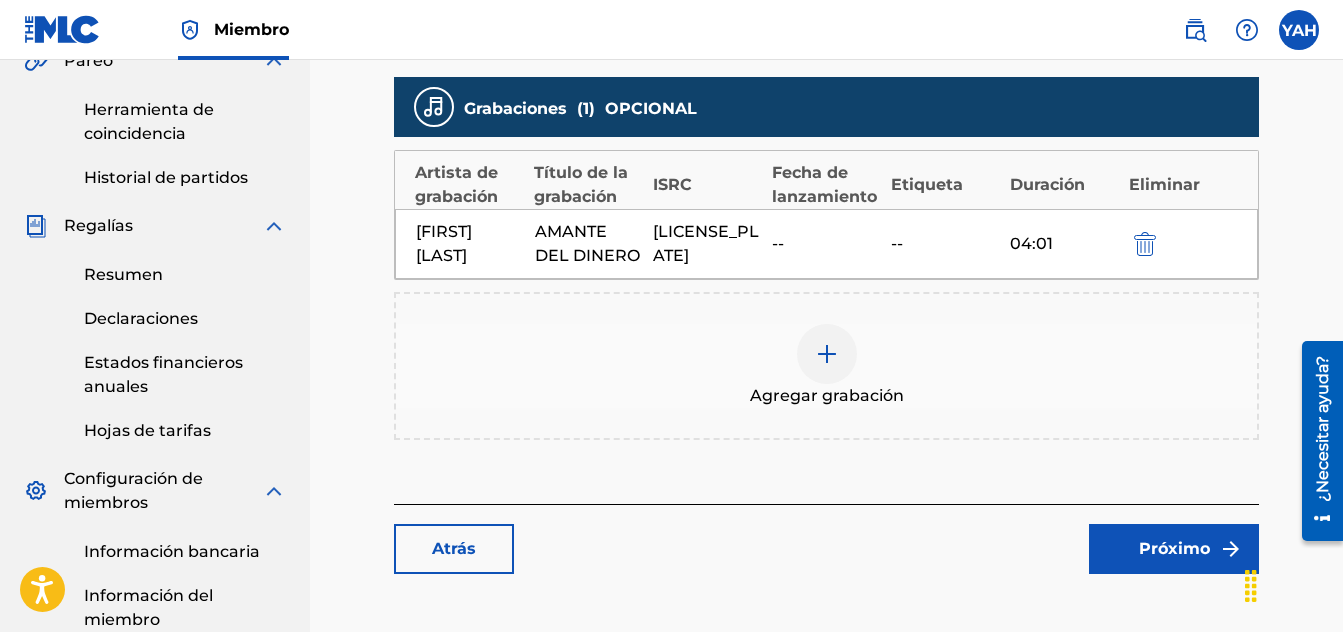 scroll, scrollTop: 600, scrollLeft: 0, axis: vertical 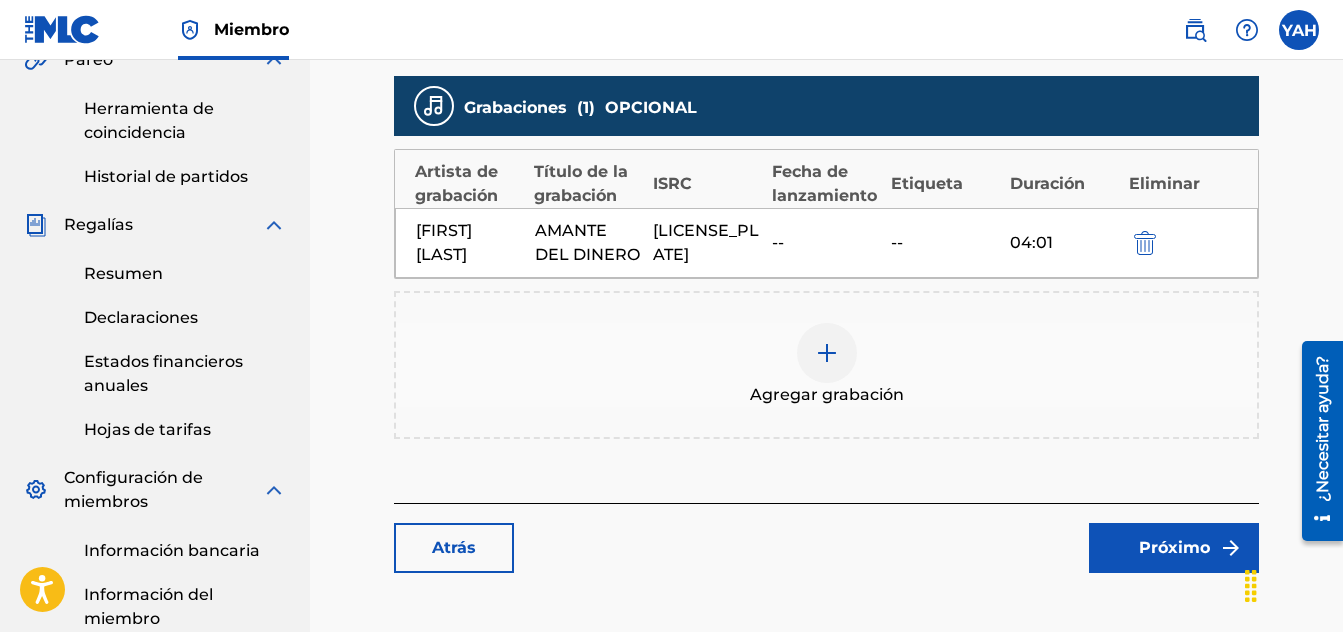 click at bounding box center (1145, 243) 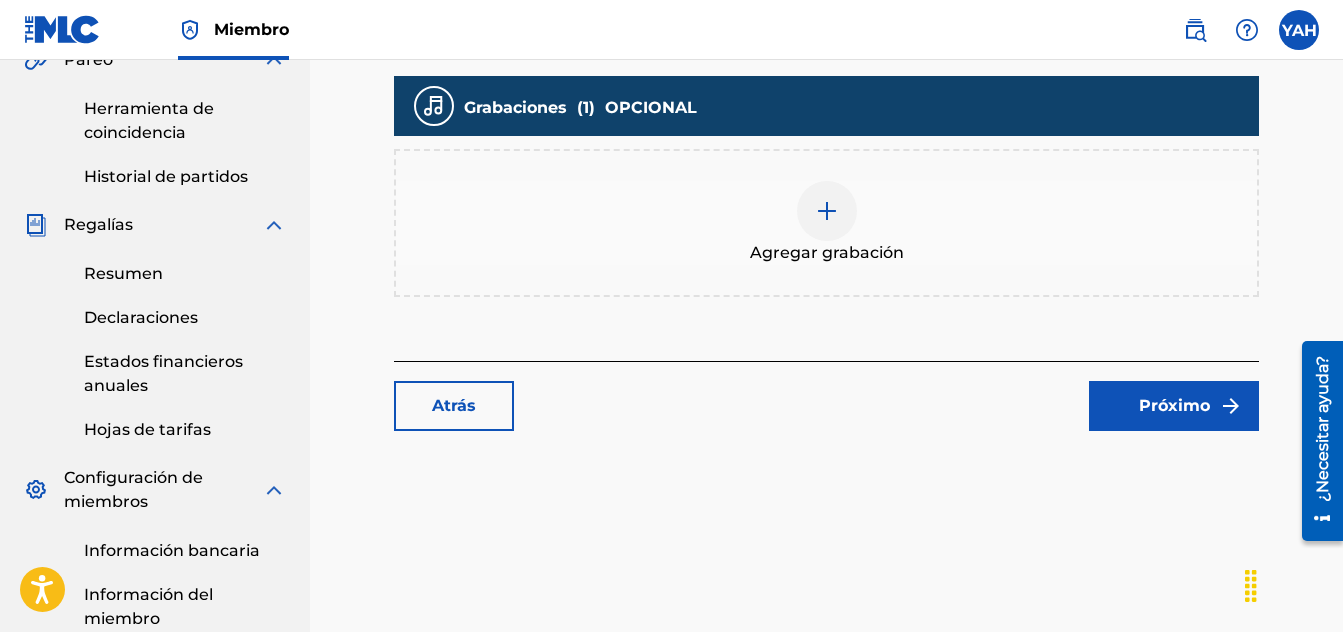 click on "Atrás" at bounding box center (454, 406) 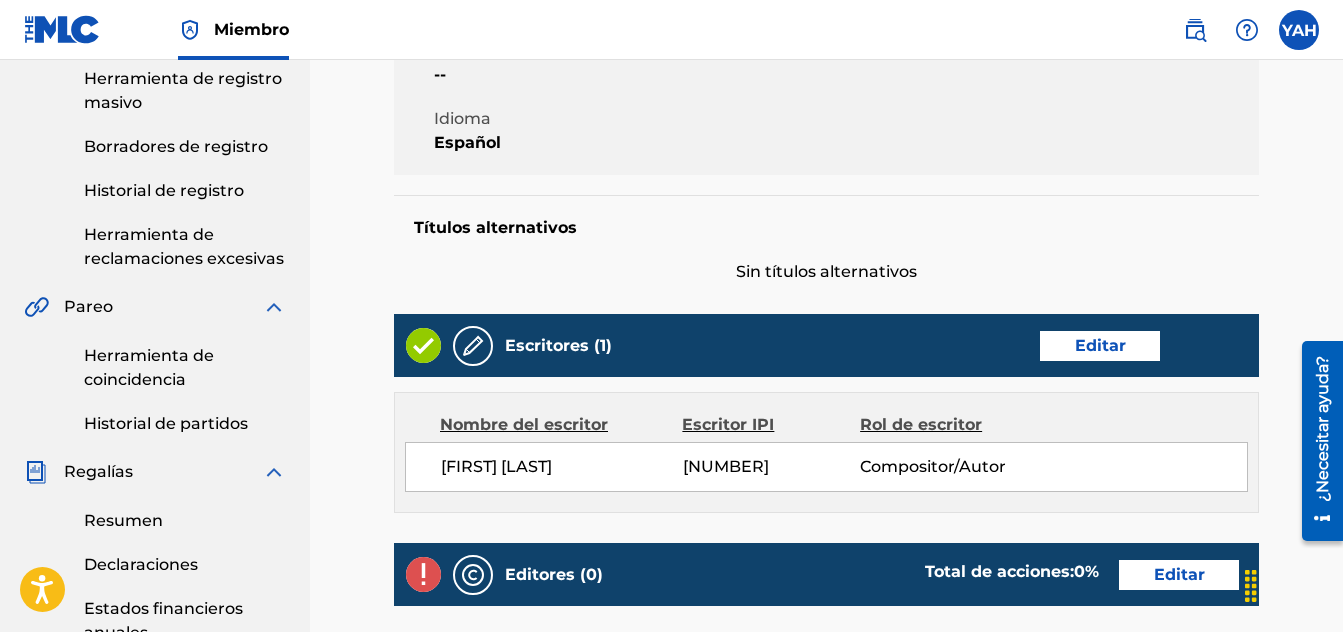 scroll, scrollTop: 400, scrollLeft: 0, axis: vertical 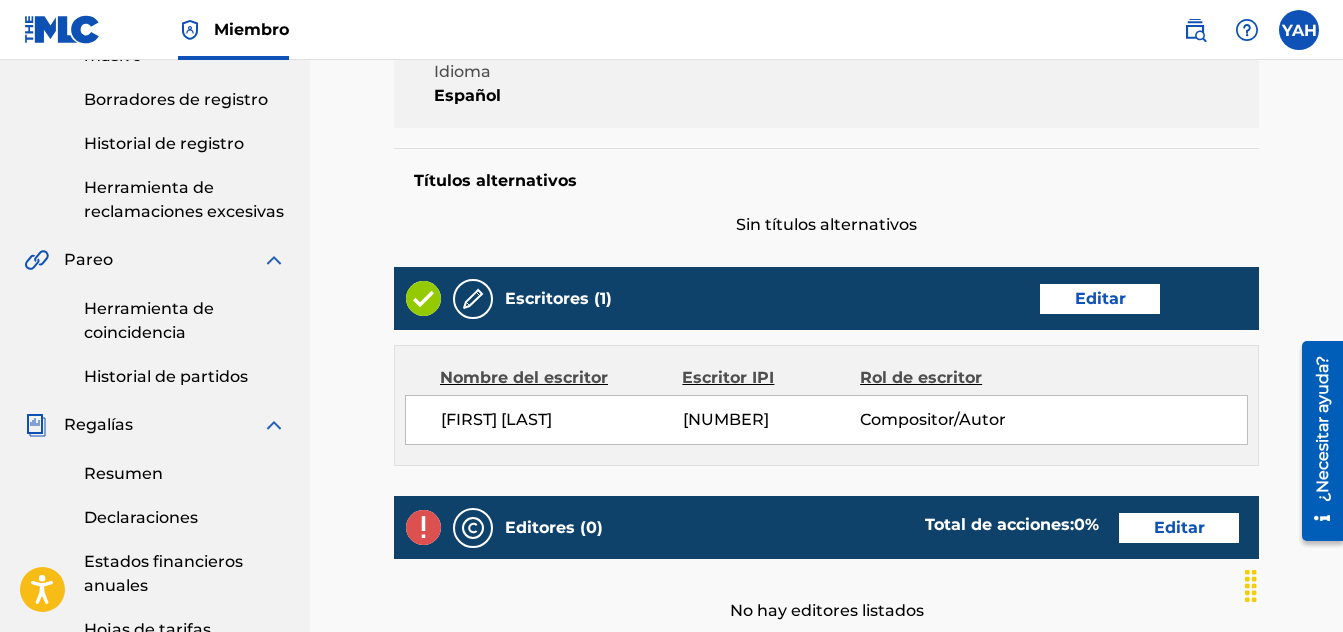 click on "Editar" at bounding box center (1100, 299) 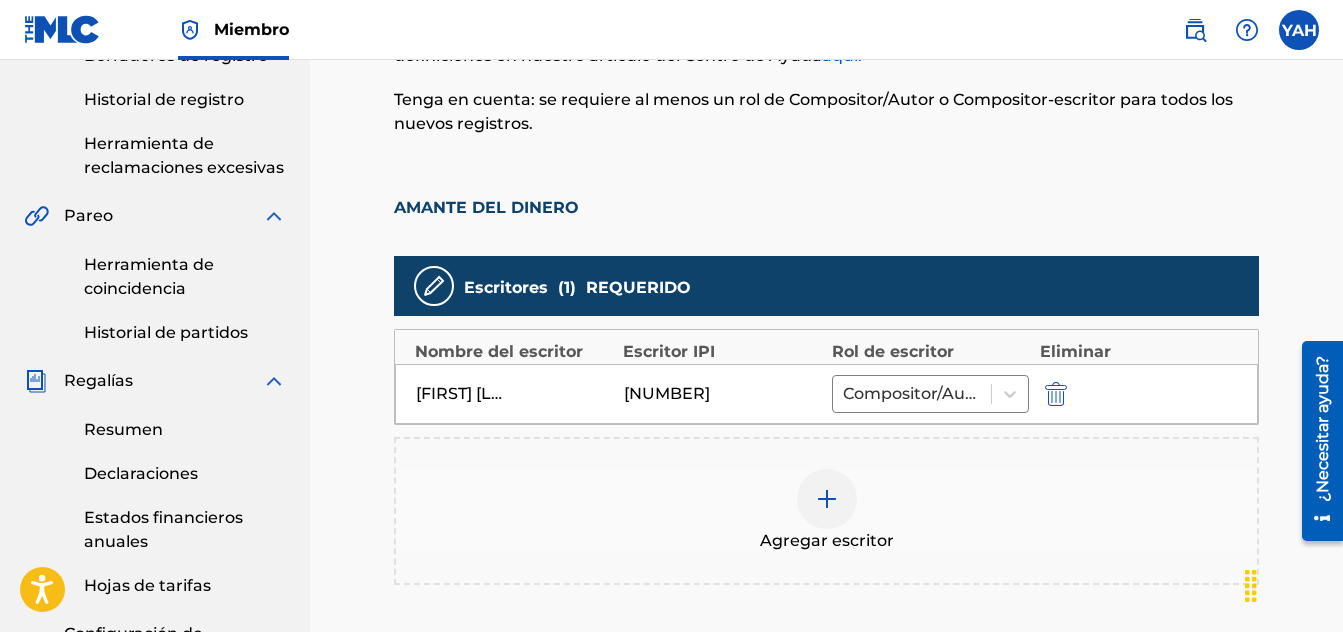 scroll, scrollTop: 500, scrollLeft: 0, axis: vertical 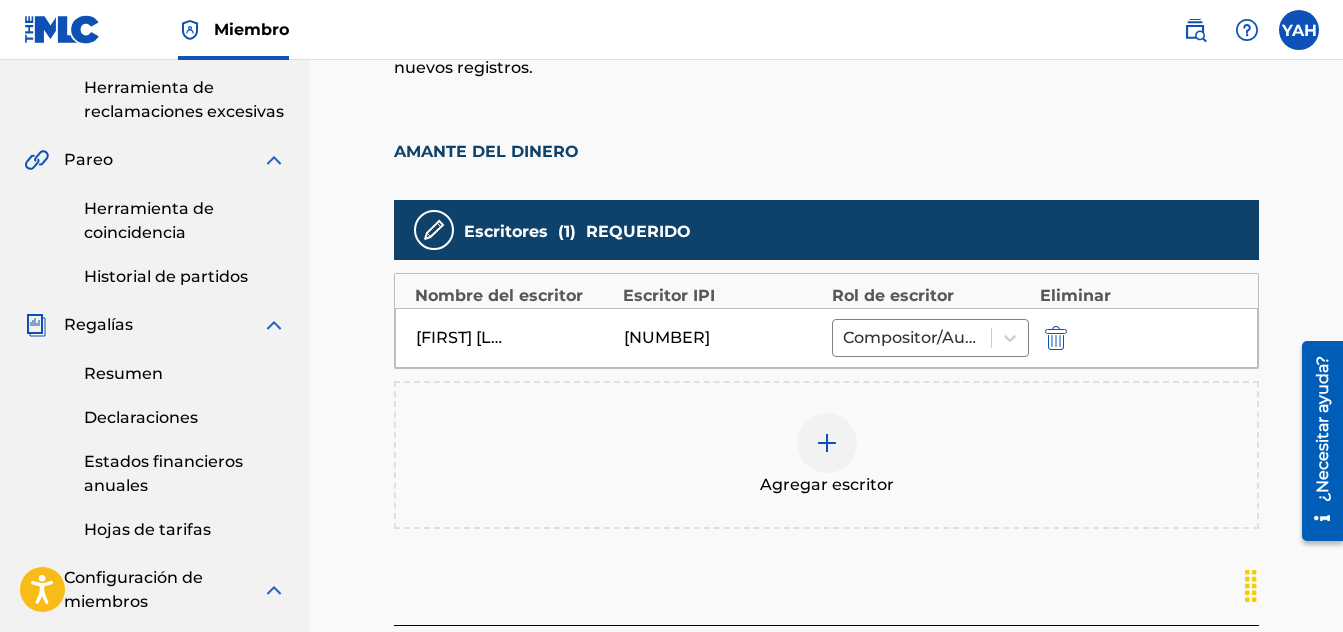 click at bounding box center (1056, 338) 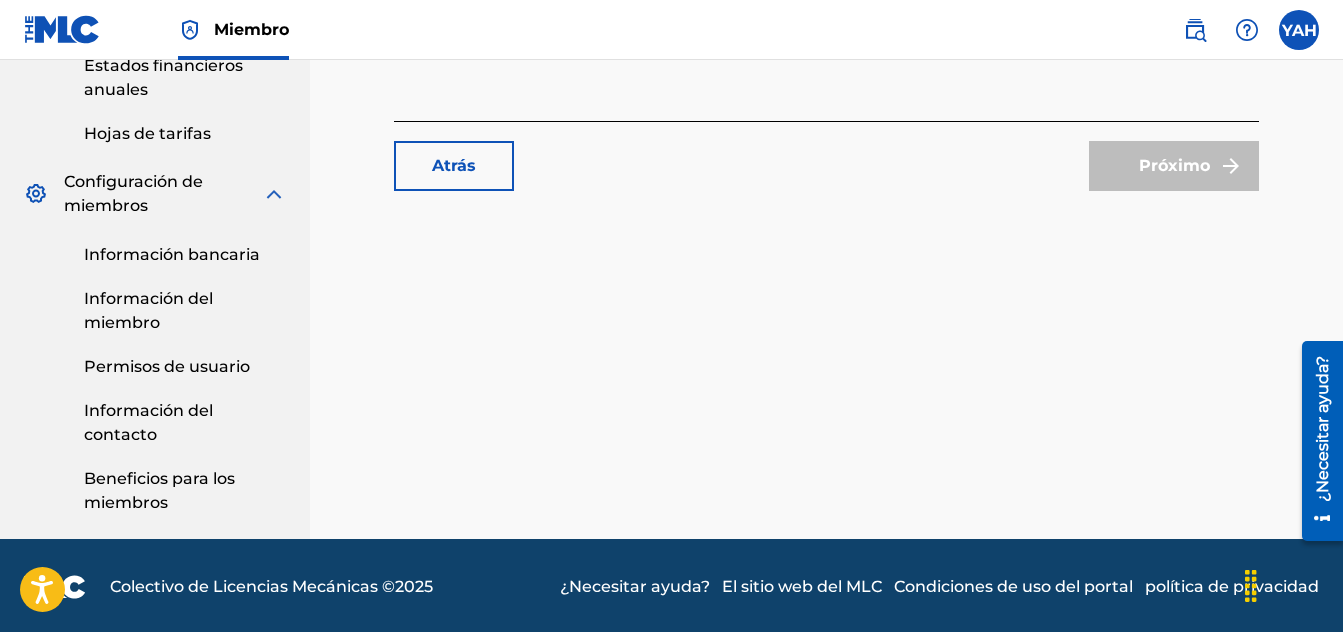 scroll, scrollTop: 899, scrollLeft: 0, axis: vertical 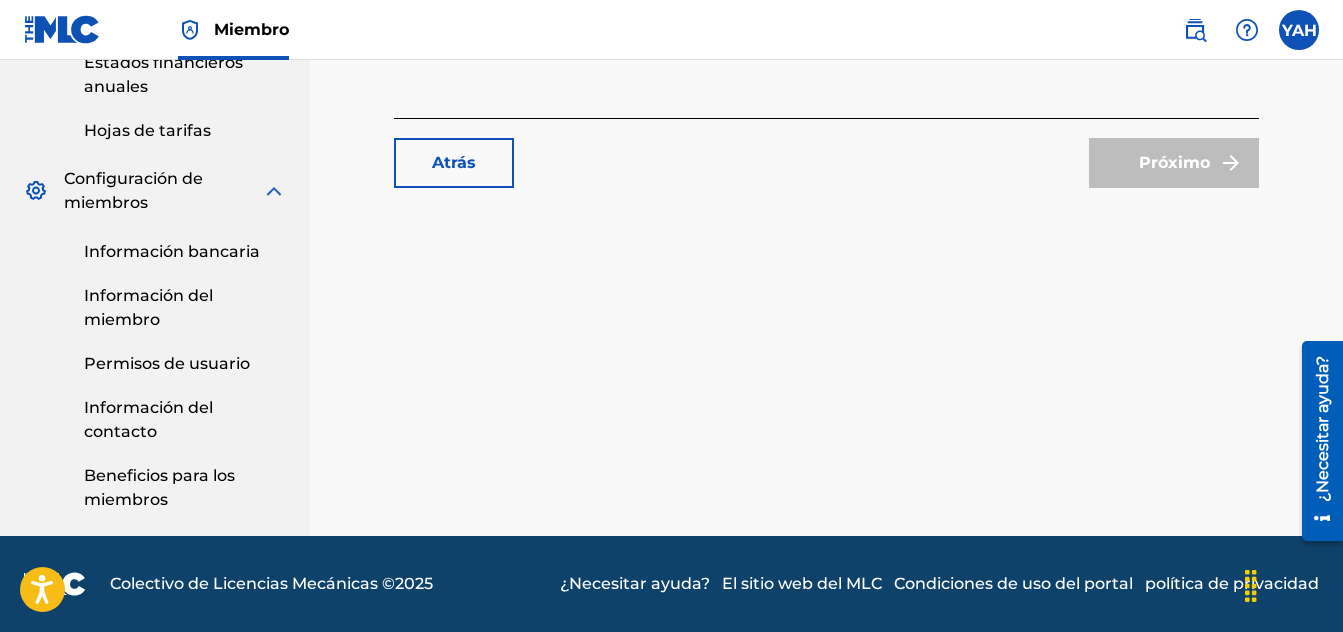 click on "Atrás" at bounding box center [454, 163] 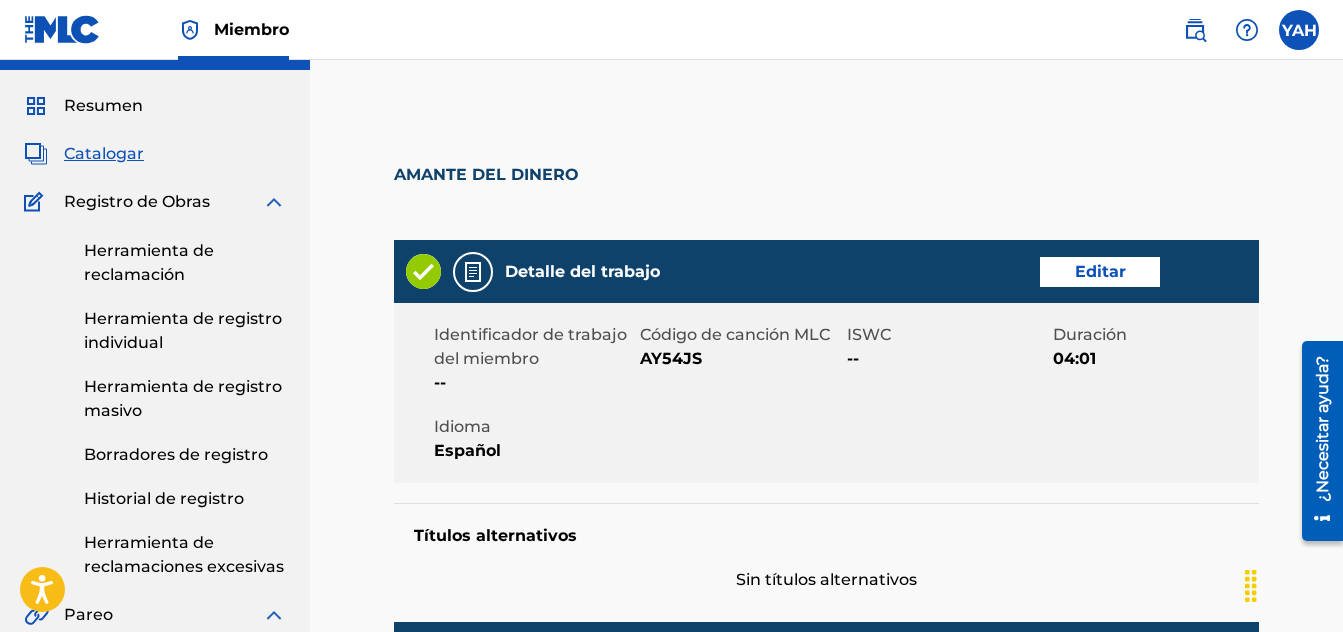 scroll, scrollTop: 0, scrollLeft: 0, axis: both 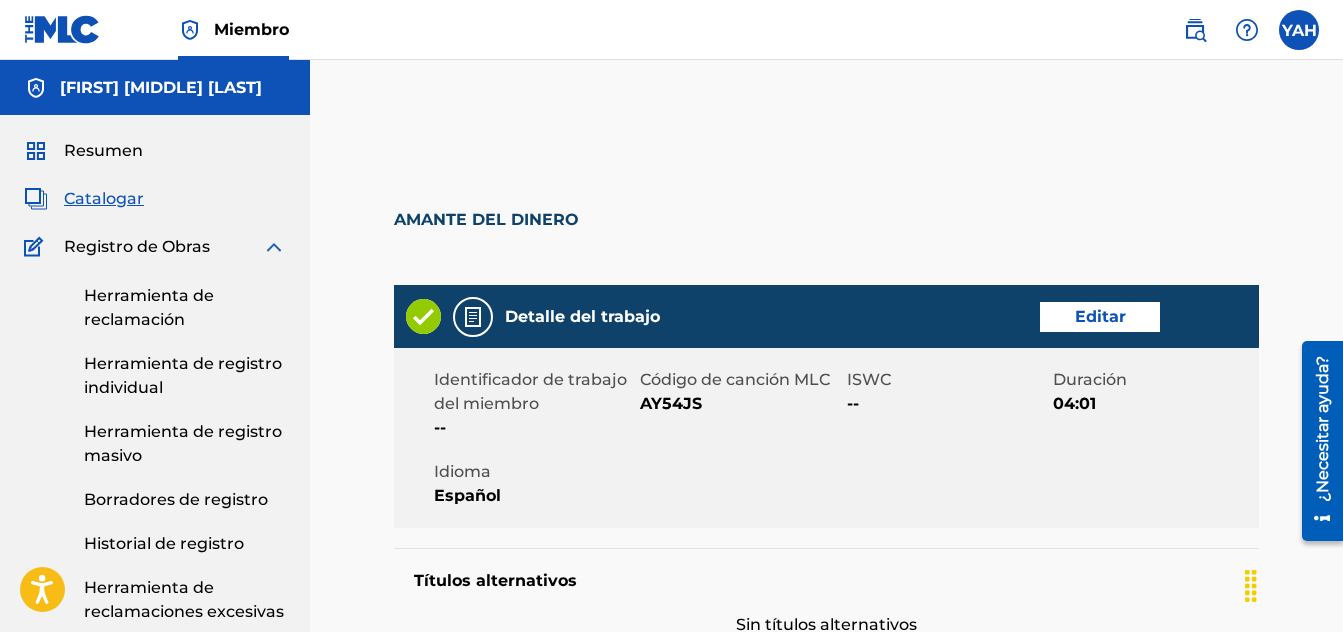 click on "Editar" at bounding box center (1100, 316) 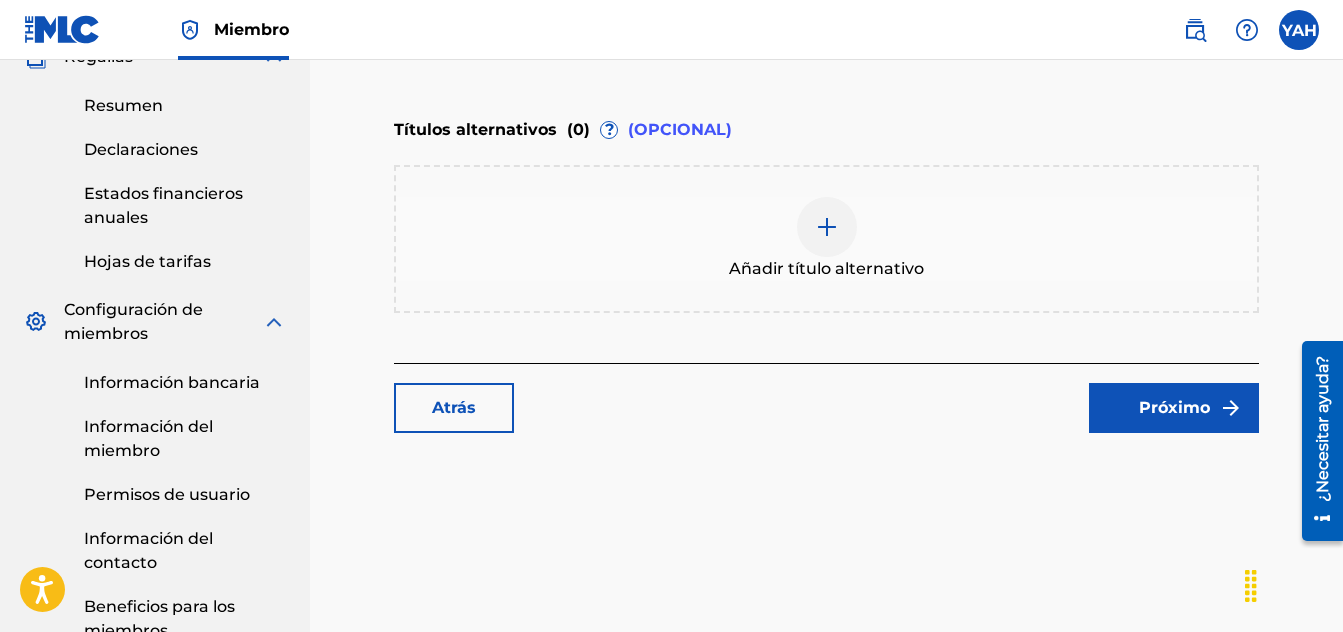 scroll, scrollTop: 899, scrollLeft: 0, axis: vertical 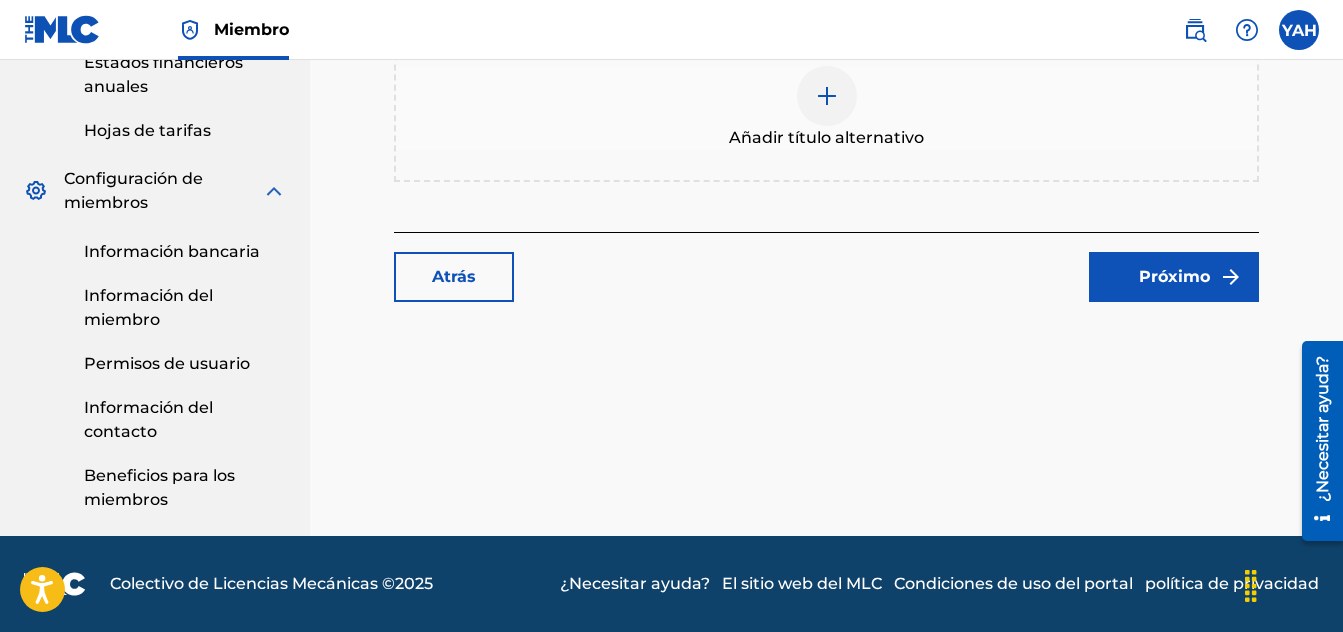click on "Atrás" at bounding box center (454, 277) 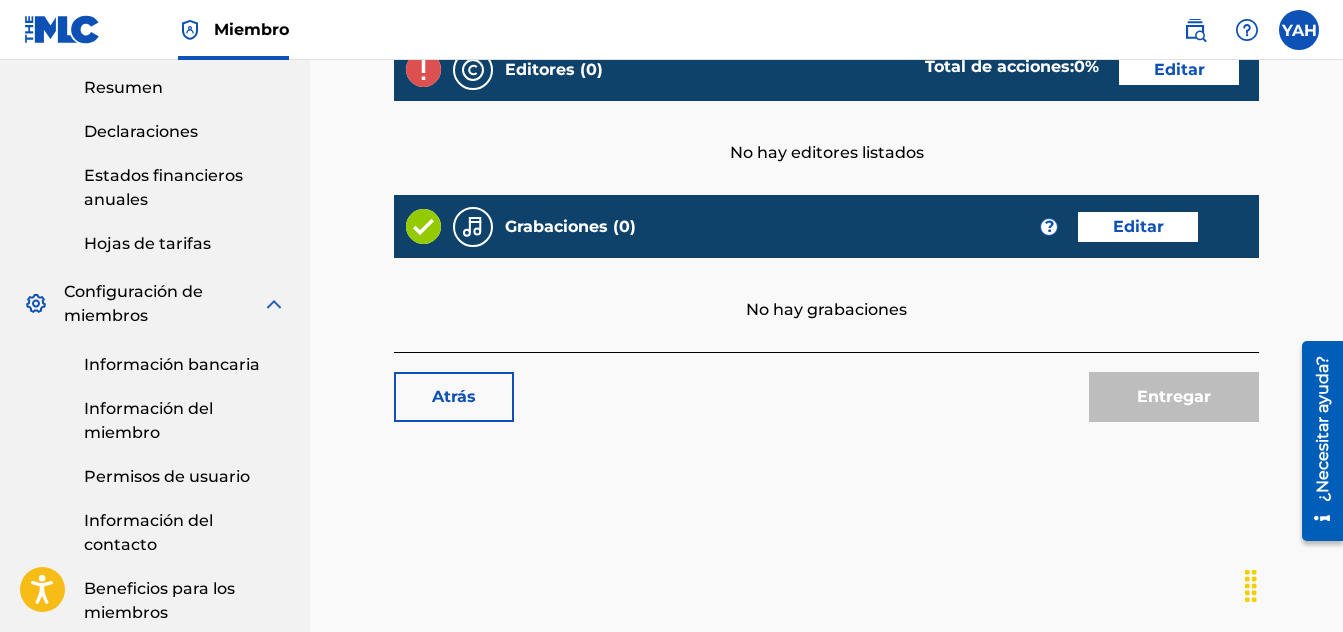 scroll, scrollTop: 800, scrollLeft: 0, axis: vertical 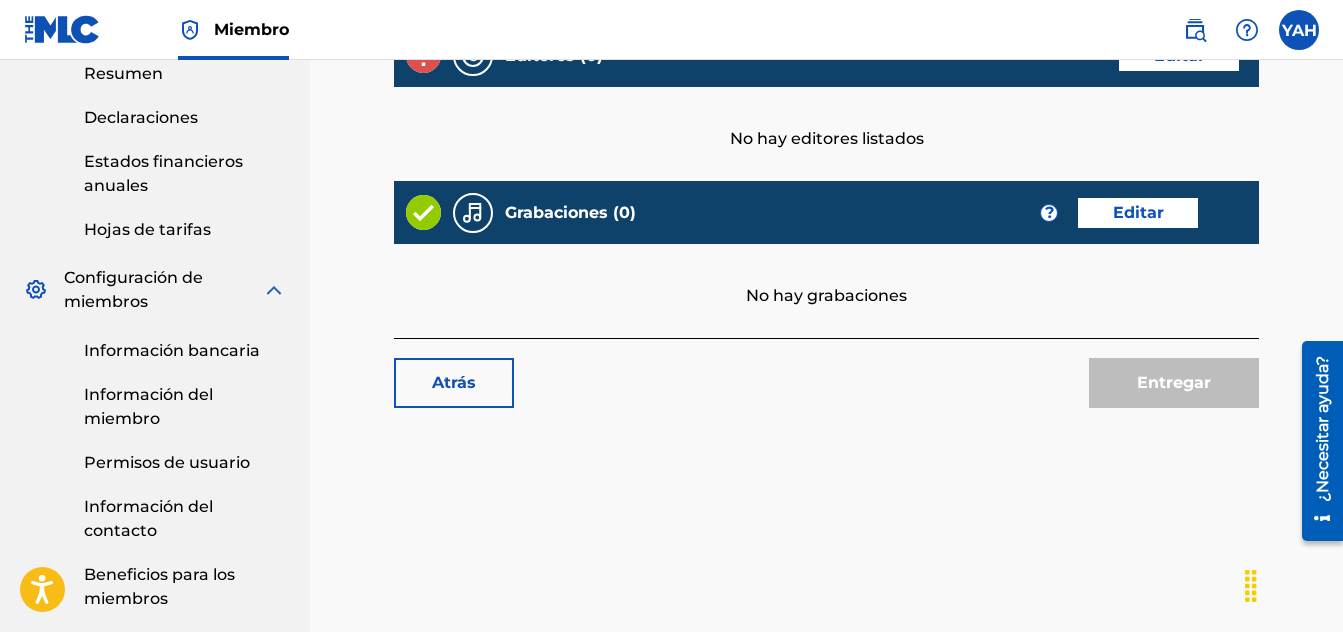 click on "Atrás" at bounding box center (454, 383) 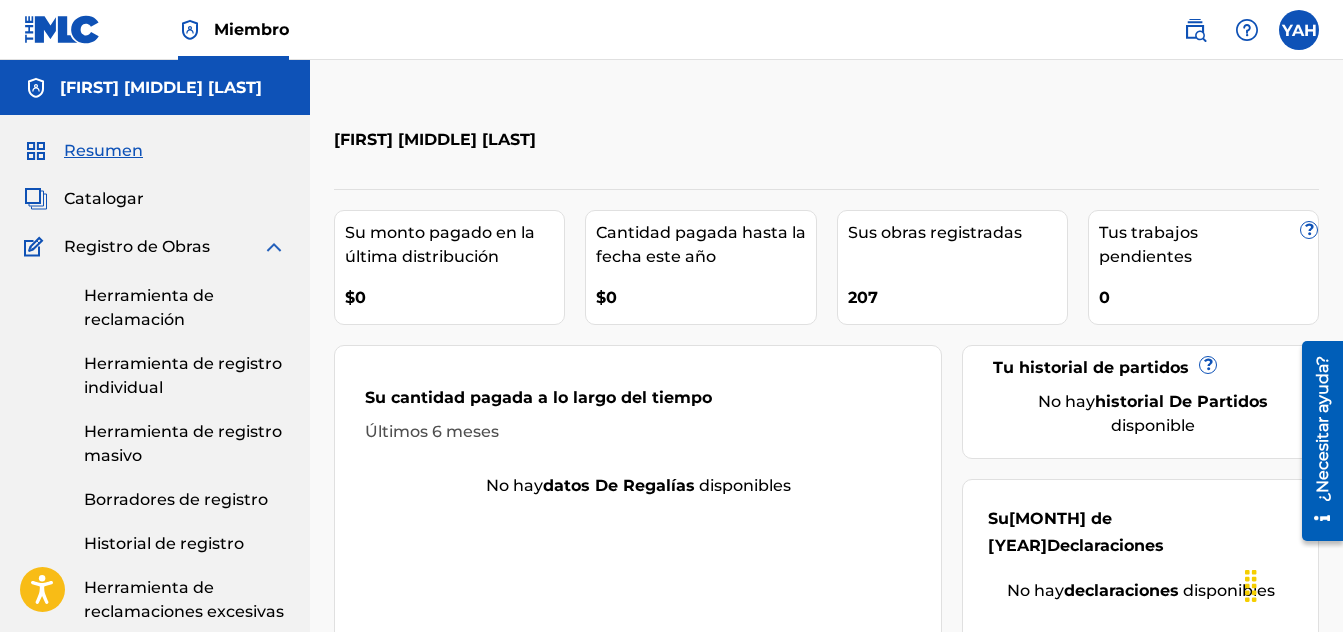 click on "Catalogar" at bounding box center [155, 199] 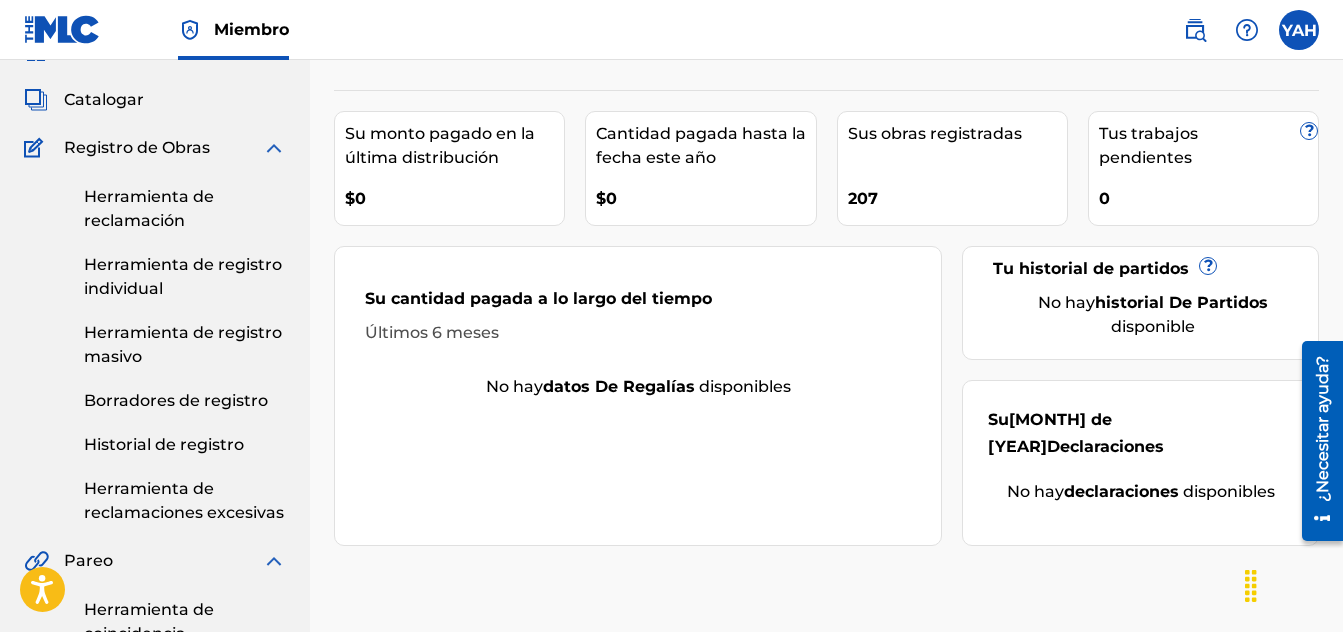 scroll, scrollTop: 0, scrollLeft: 0, axis: both 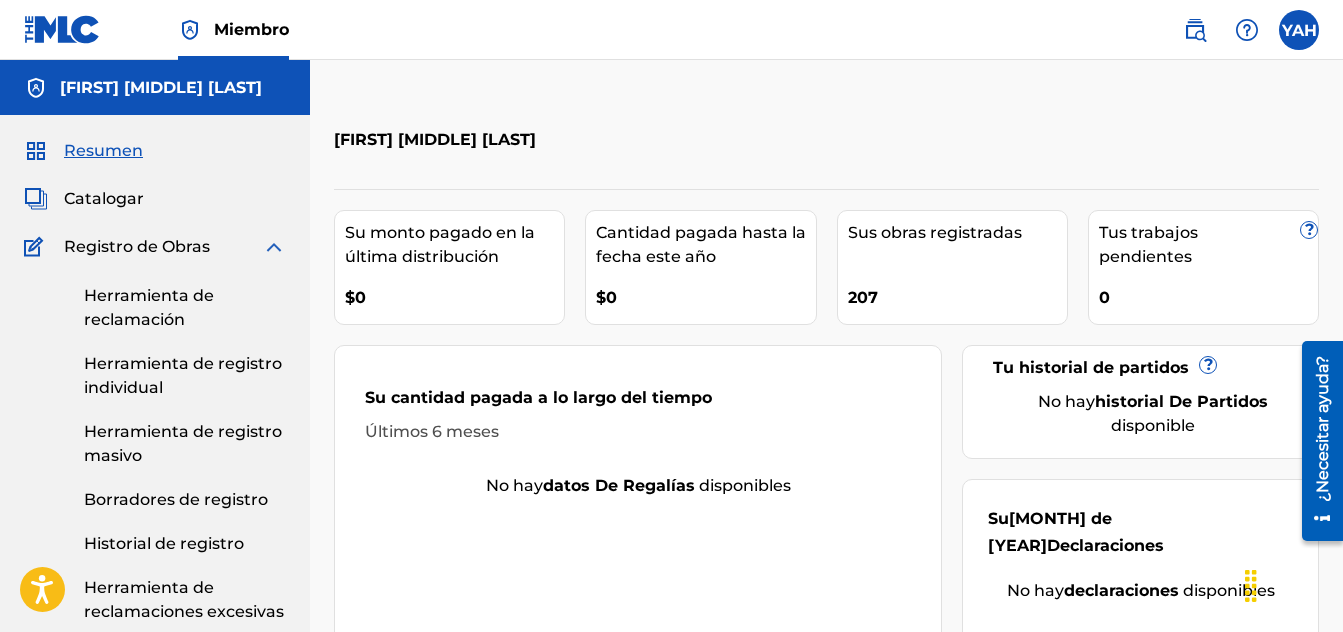 click at bounding box center (36, 199) 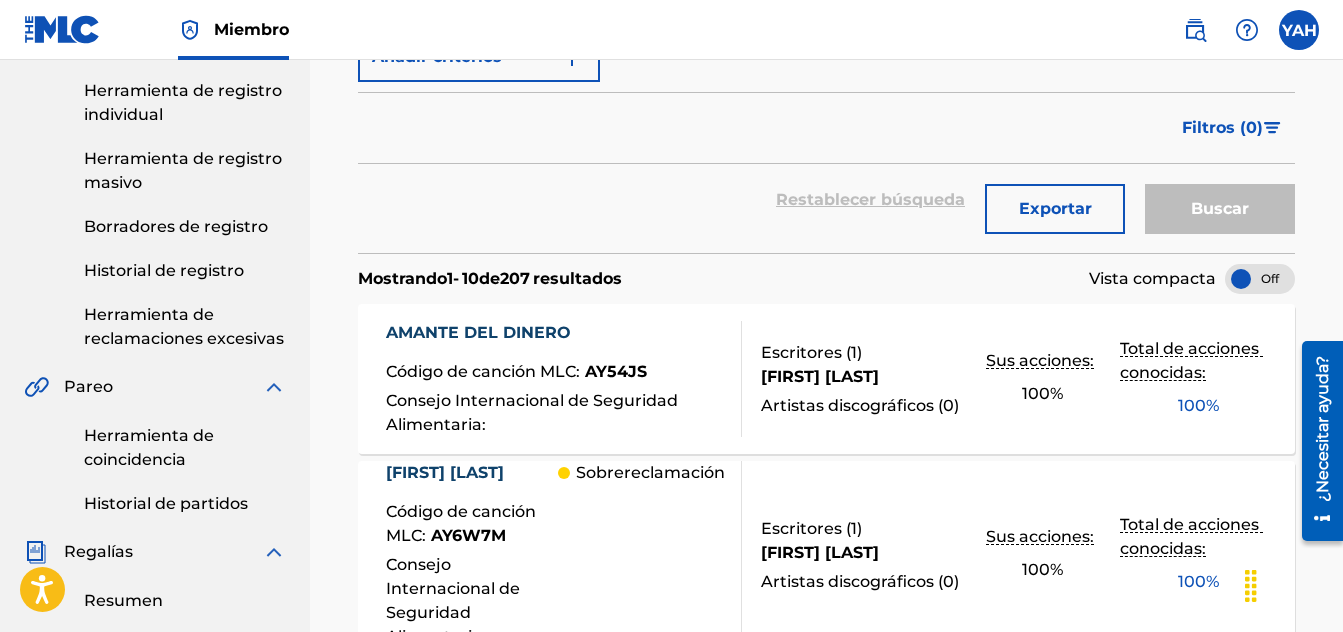 scroll, scrollTop: 300, scrollLeft: 0, axis: vertical 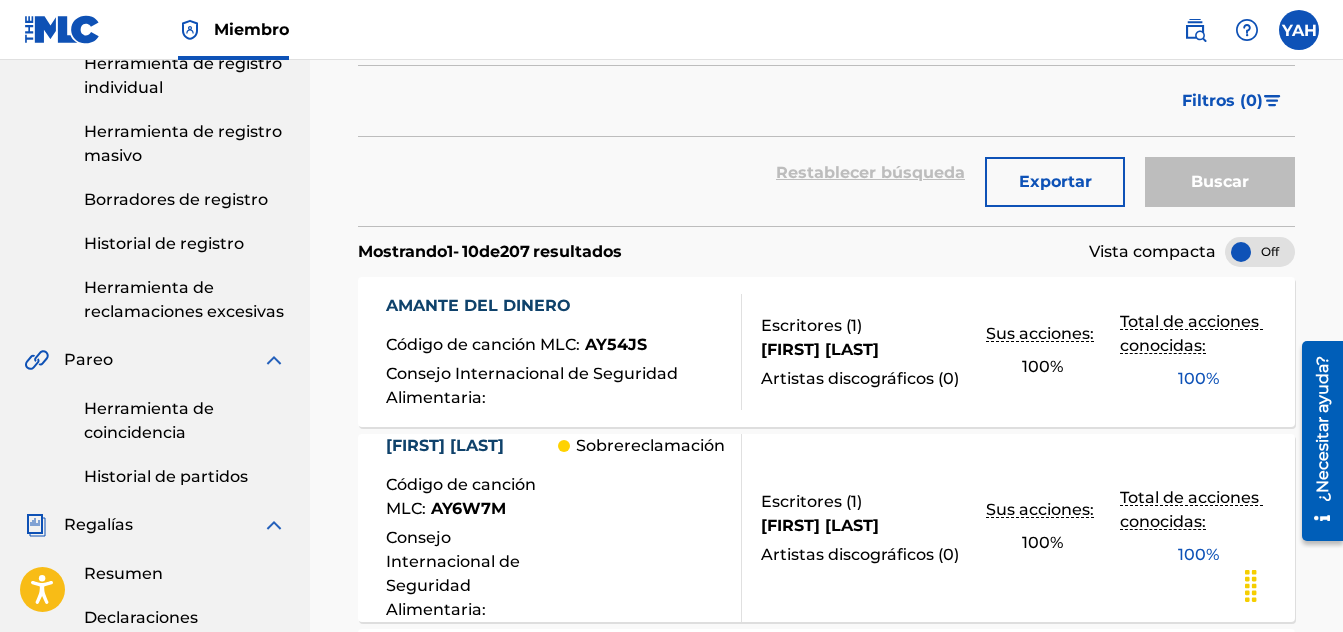click on "AMANTE DEL DINERO Código de canción MLC  :  [CODE] Consejo Internacional de Seguridad Alimentaria  :" at bounding box center [555, 352] 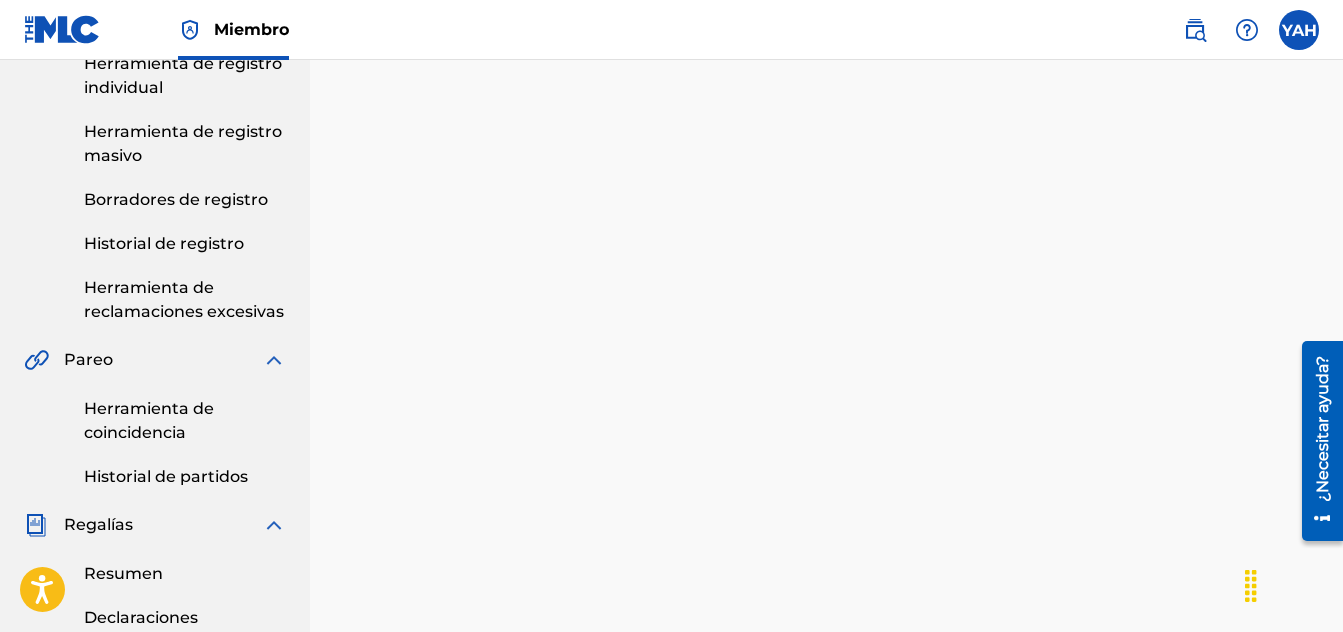 scroll, scrollTop: 0, scrollLeft: 0, axis: both 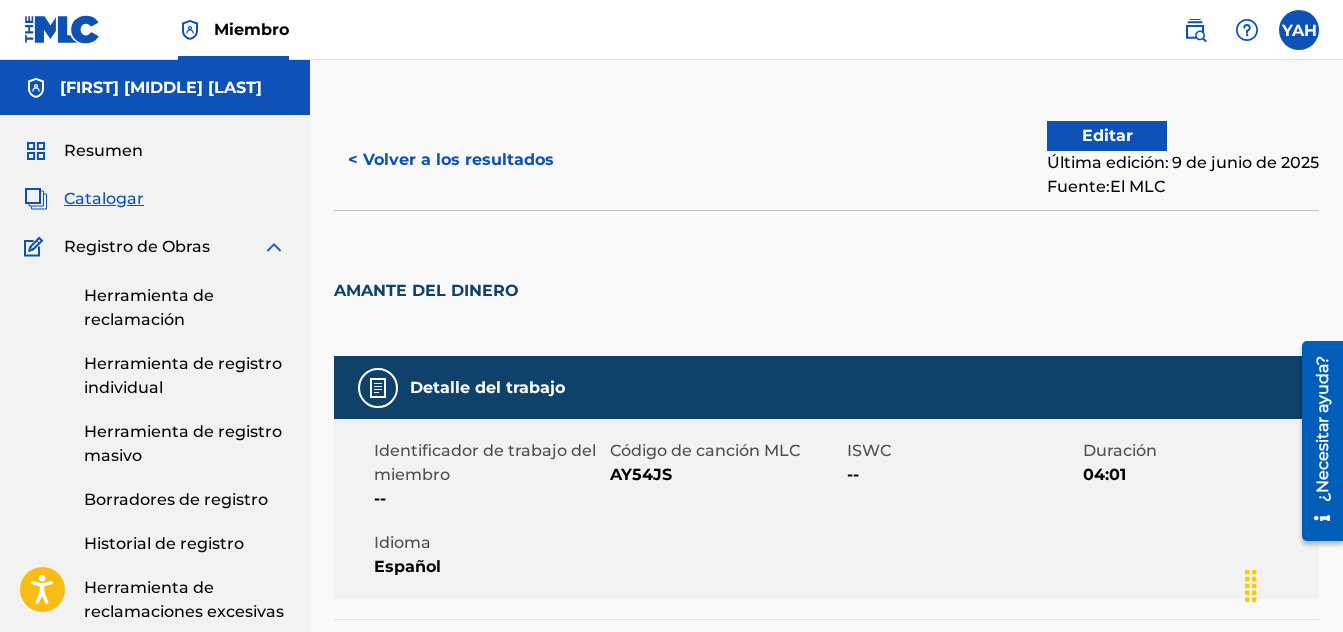click on "Editar" at bounding box center [1107, 136] 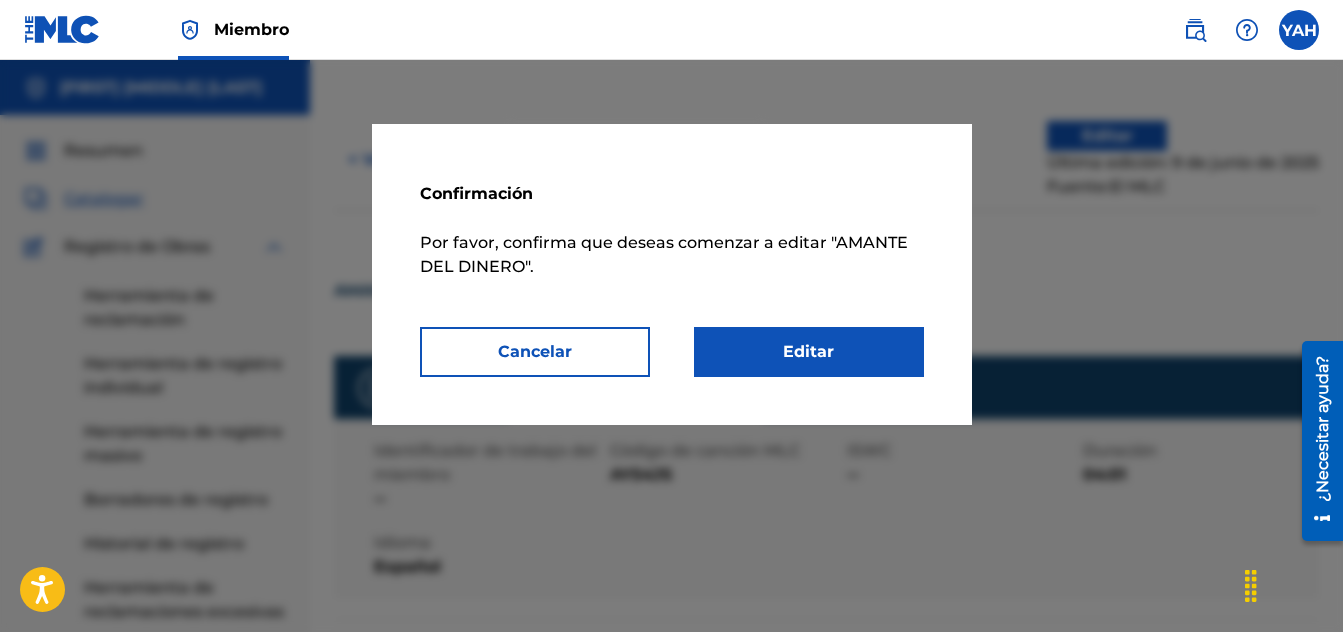 click on "Editar" at bounding box center (809, 352) 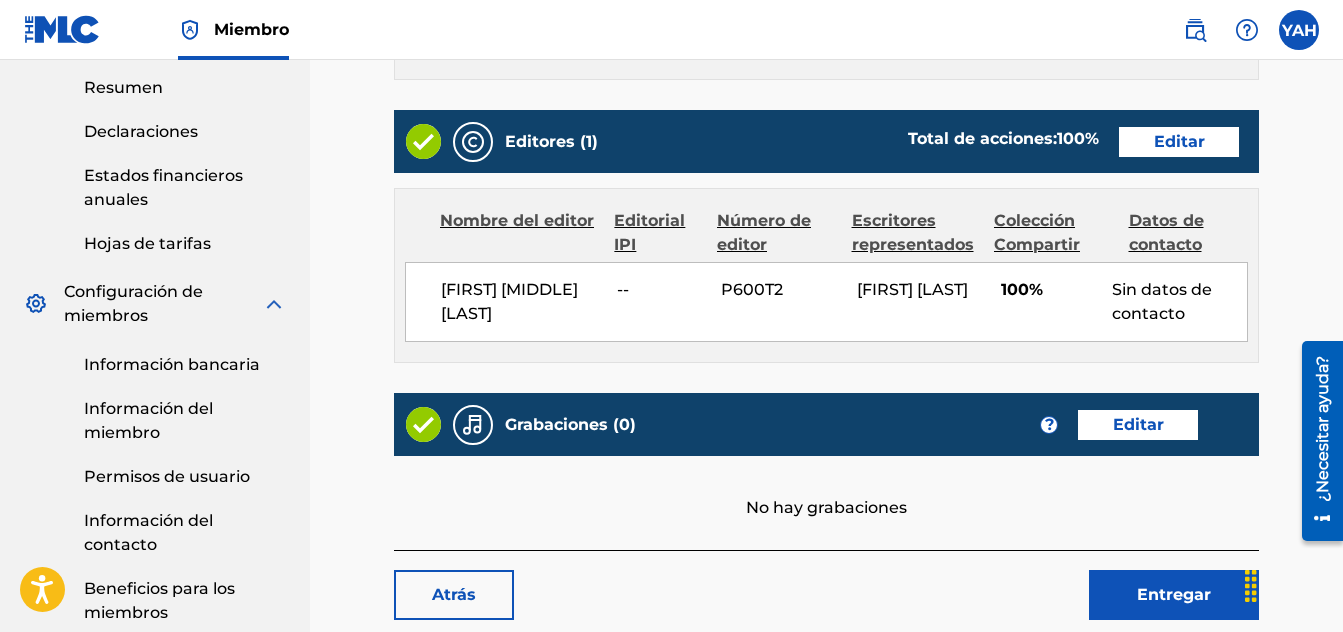 scroll, scrollTop: 800, scrollLeft: 0, axis: vertical 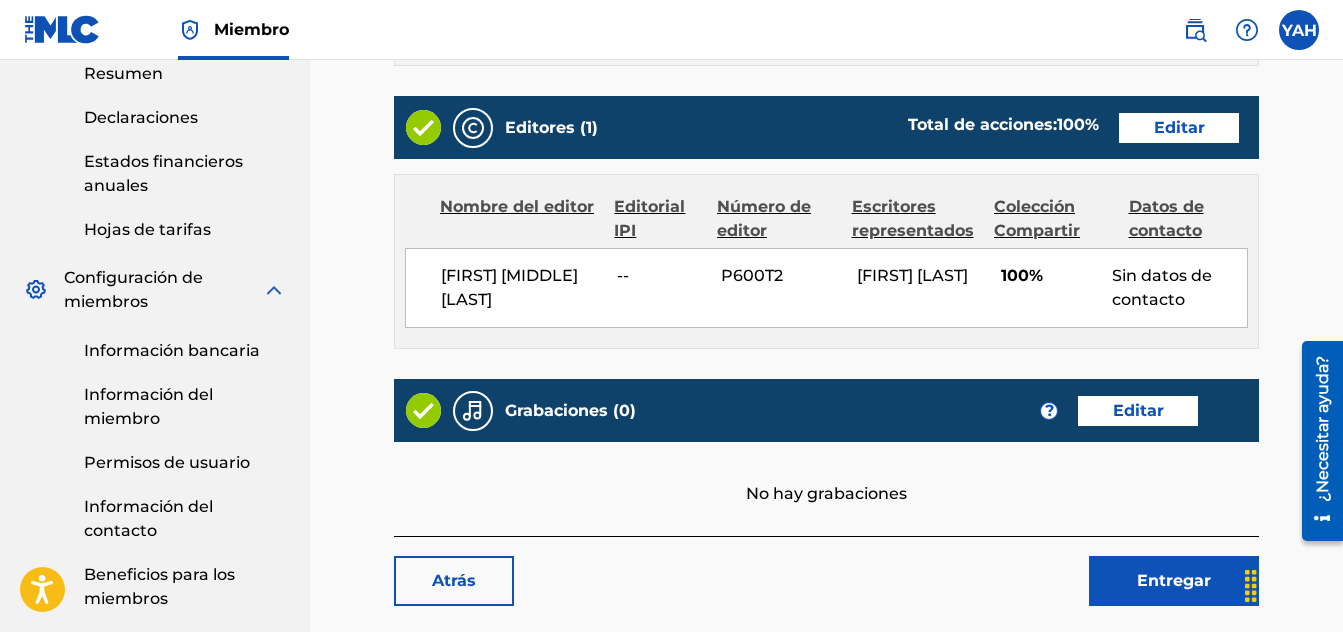 click on "Editar" at bounding box center (1179, 128) 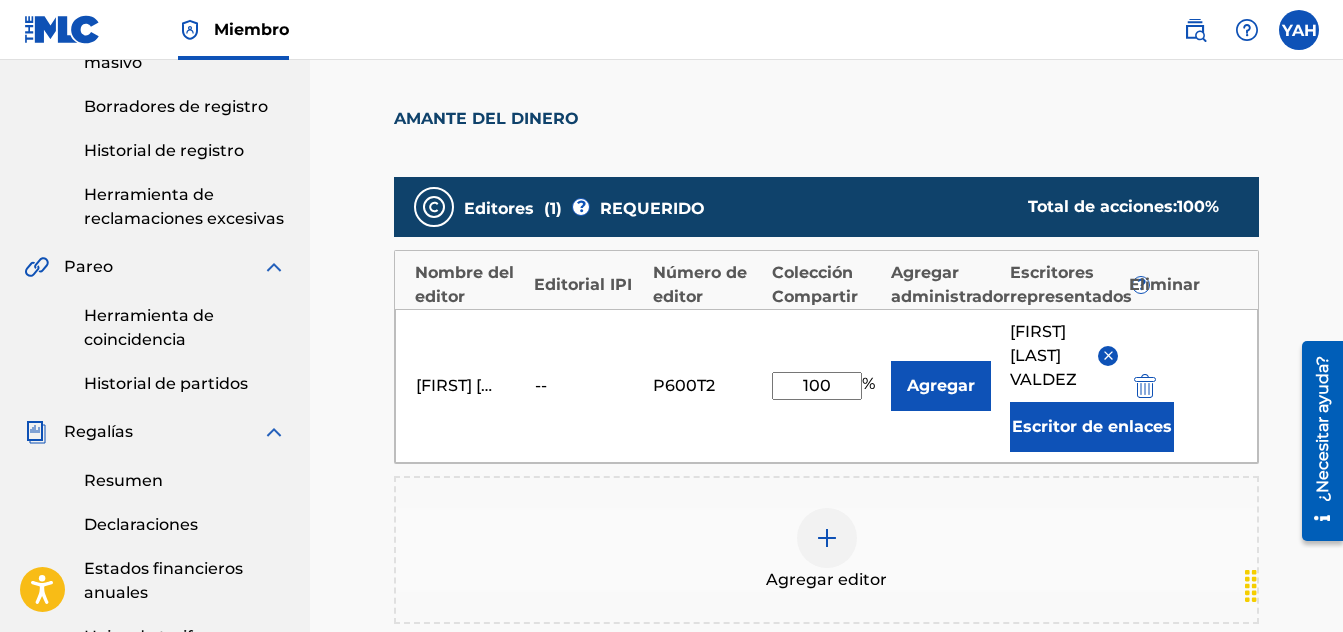 scroll, scrollTop: 400, scrollLeft: 0, axis: vertical 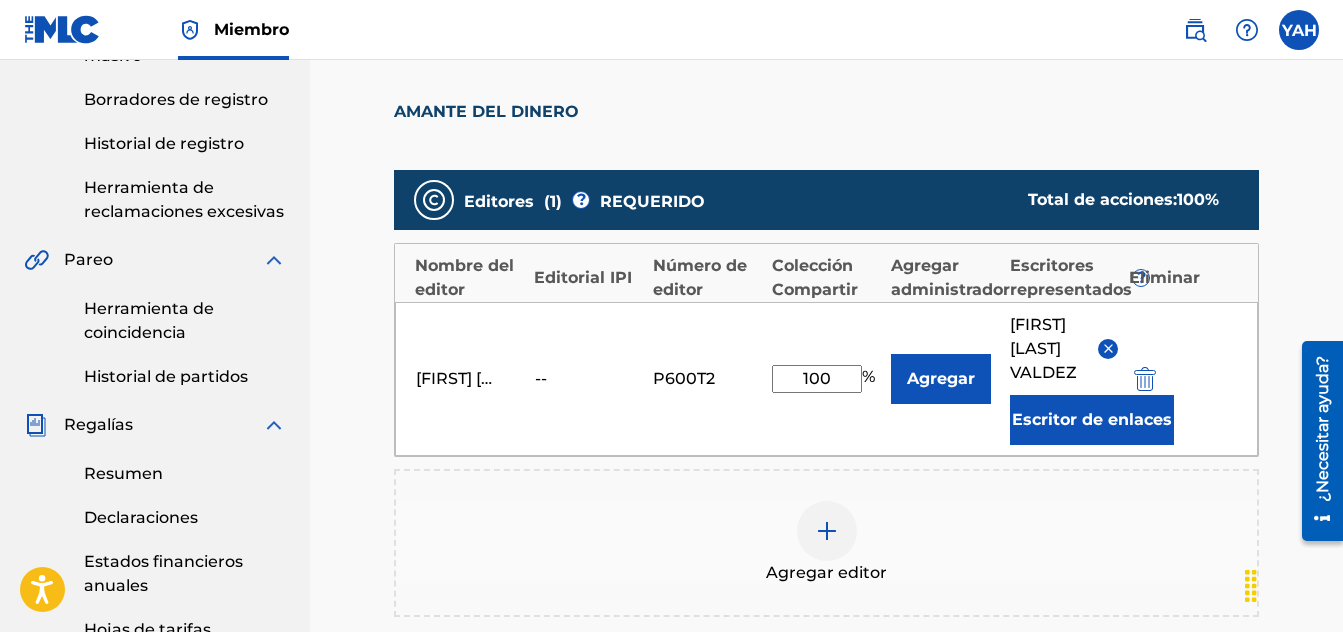 click on "100" at bounding box center [817, 379] 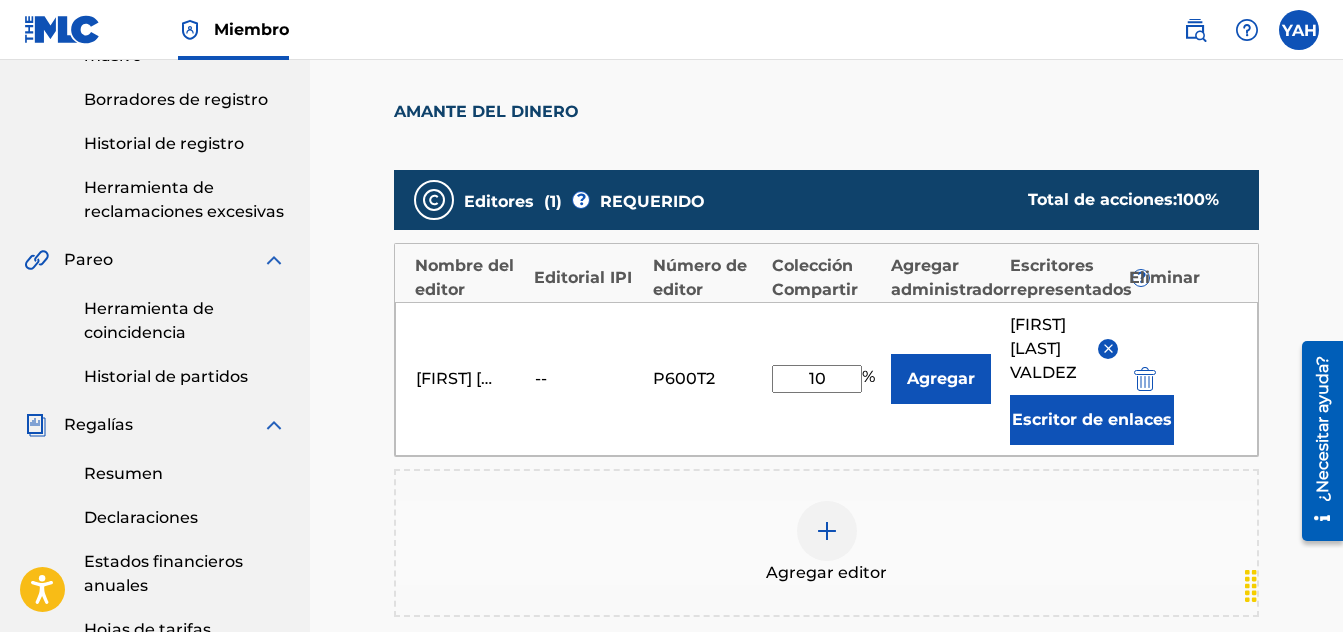type on "1" 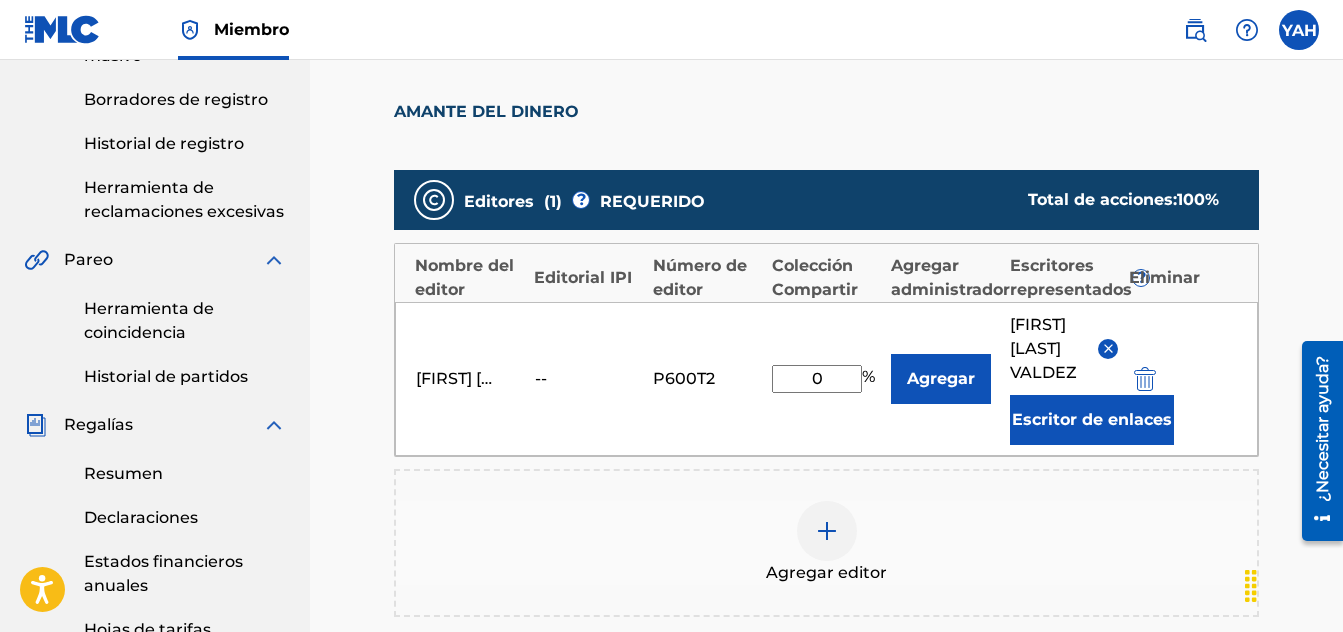 type on "0" 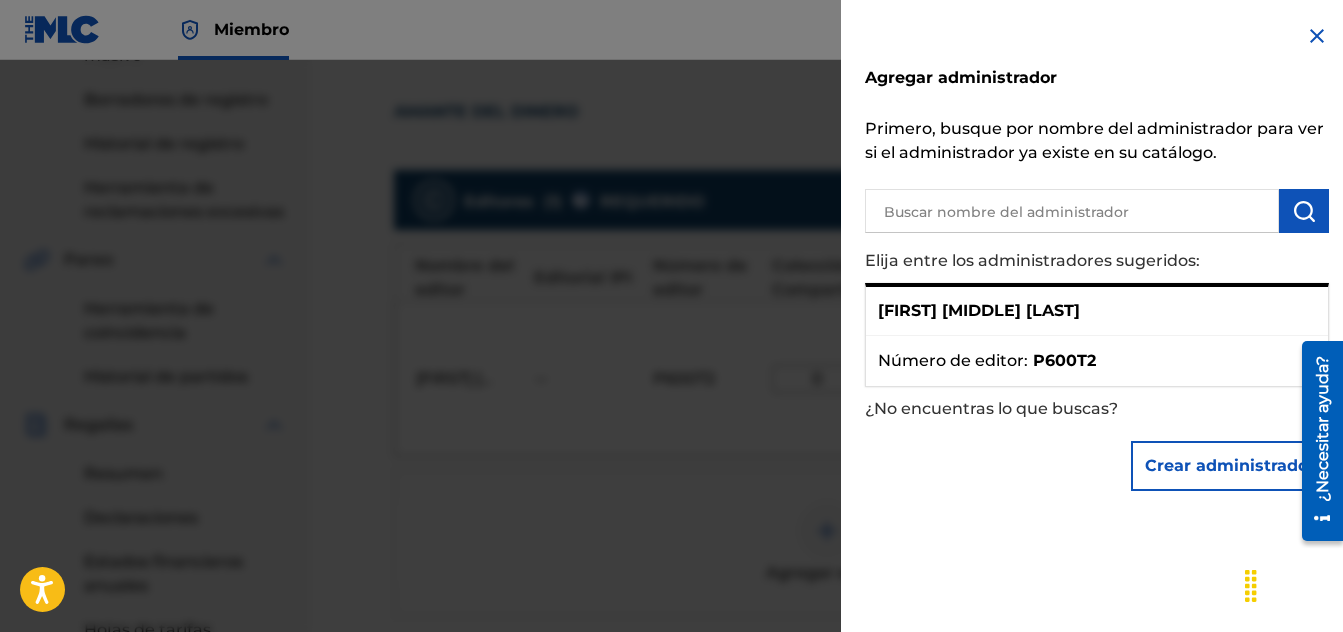 click on "Agregar administrador" at bounding box center [1097, 73] 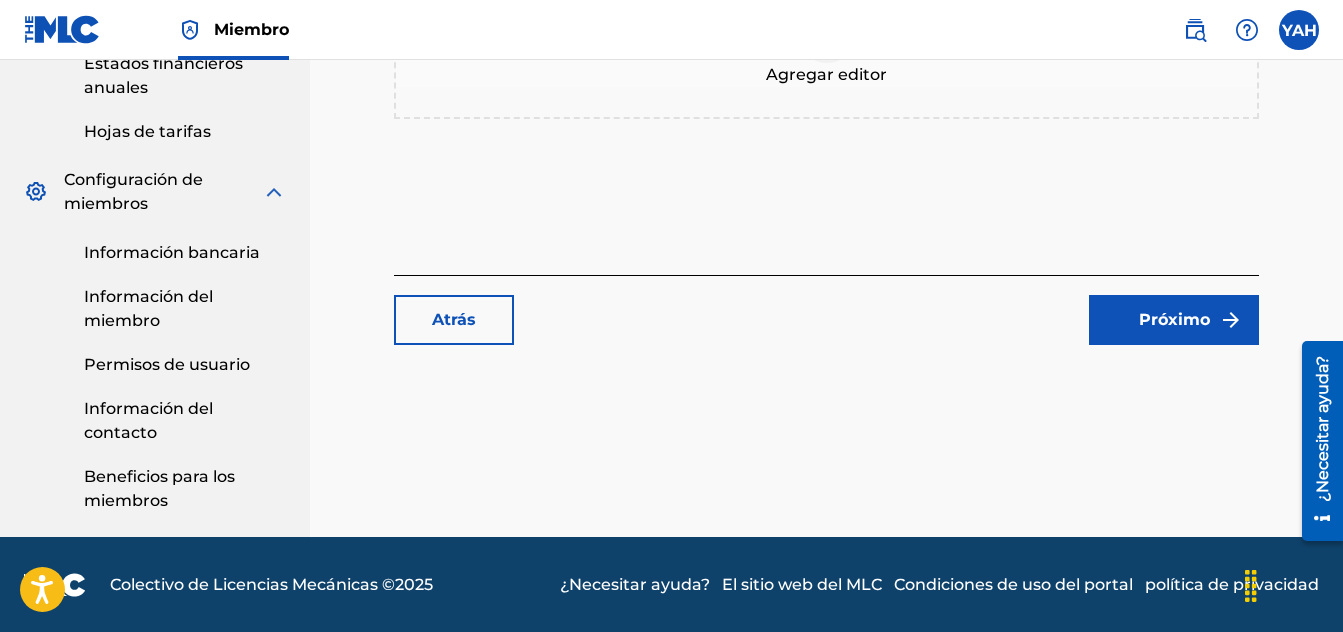 scroll, scrollTop: 899, scrollLeft: 0, axis: vertical 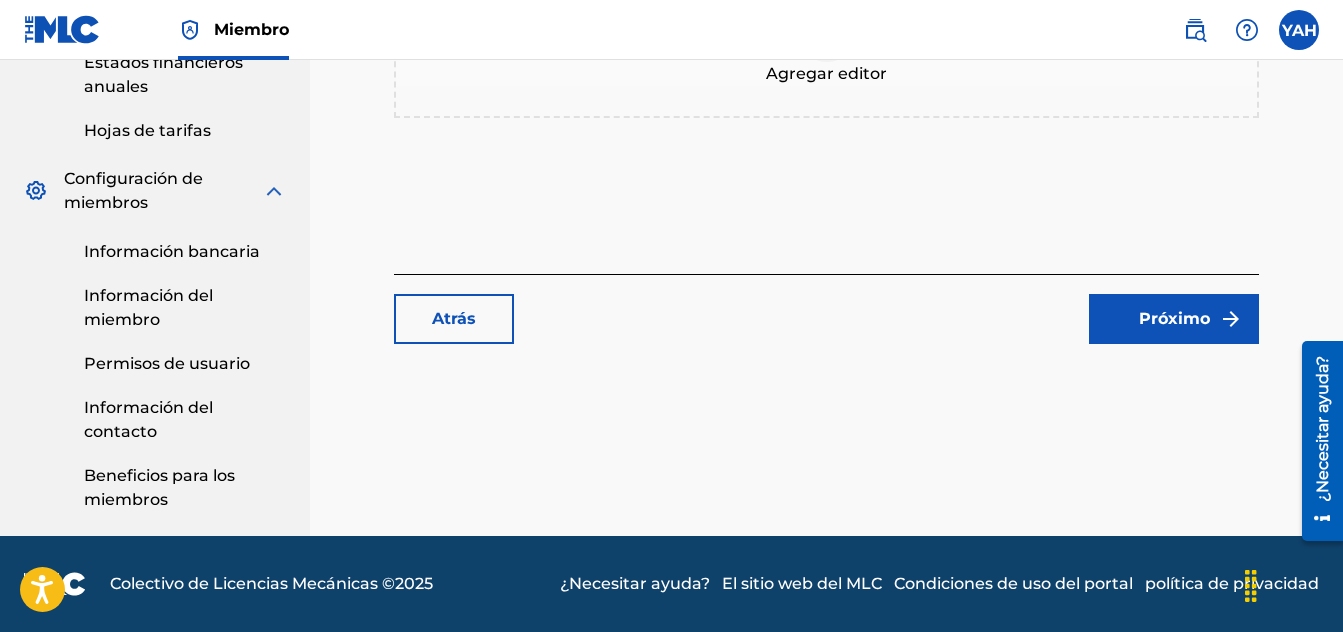click on "Próximo" at bounding box center (1174, 319) 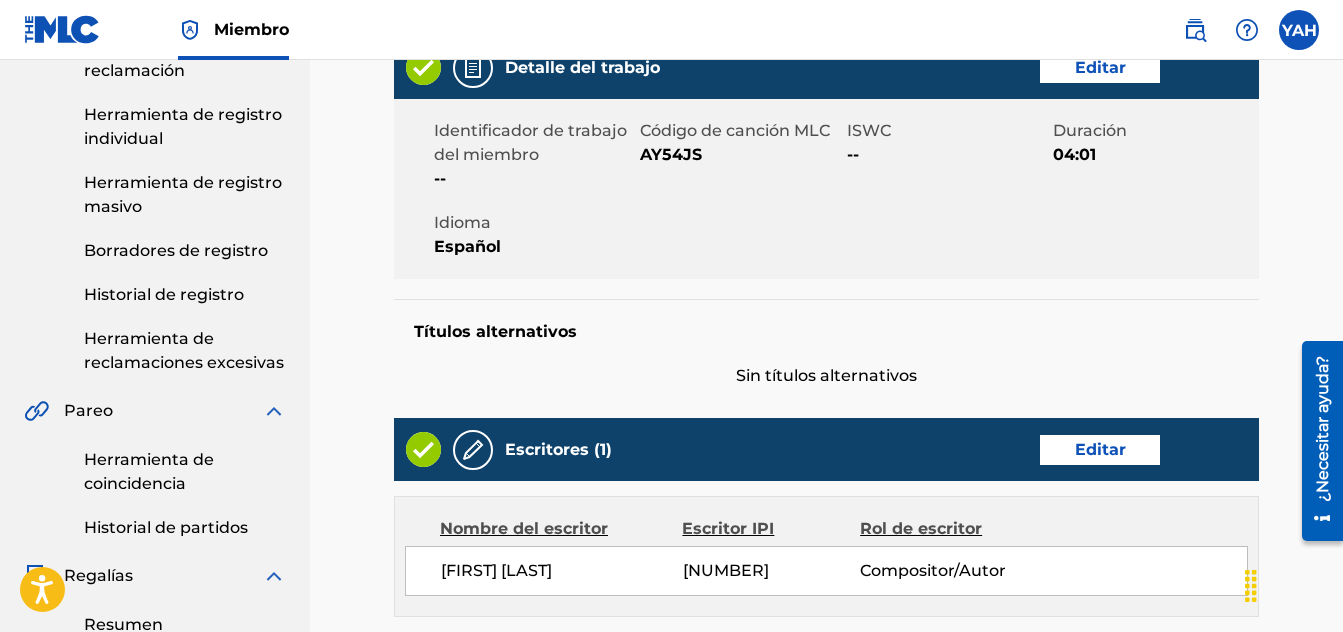 scroll, scrollTop: 39, scrollLeft: 0, axis: vertical 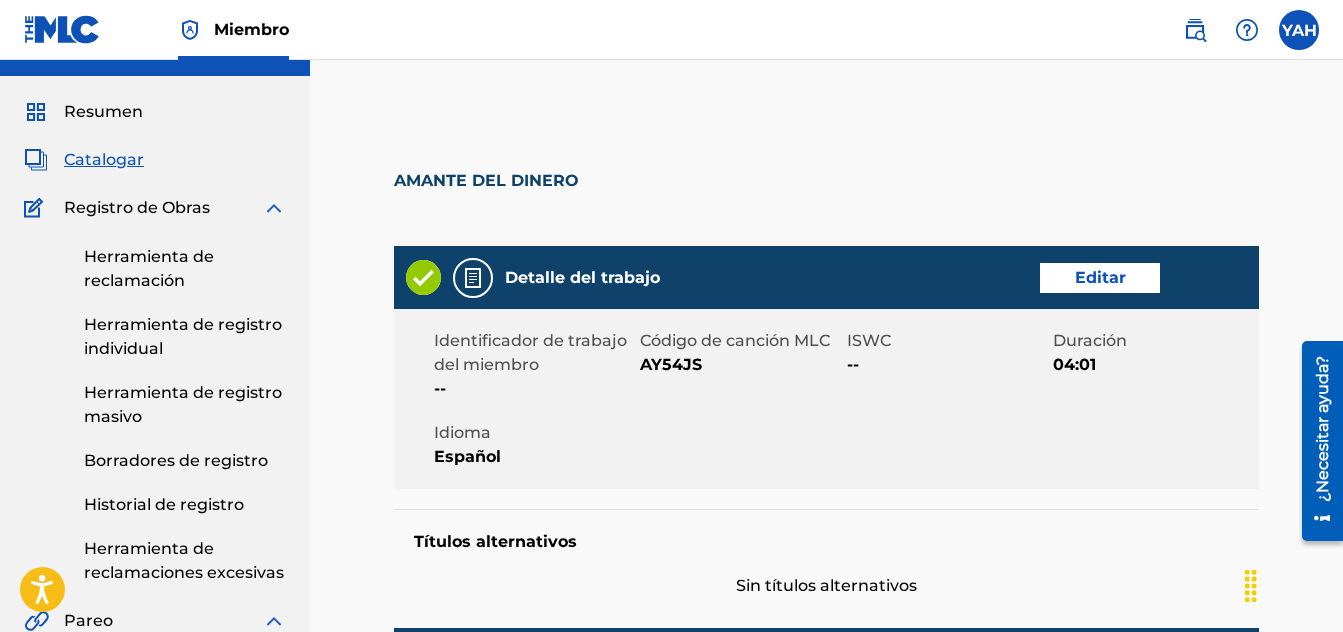 click on "Catalogar" at bounding box center (104, 159) 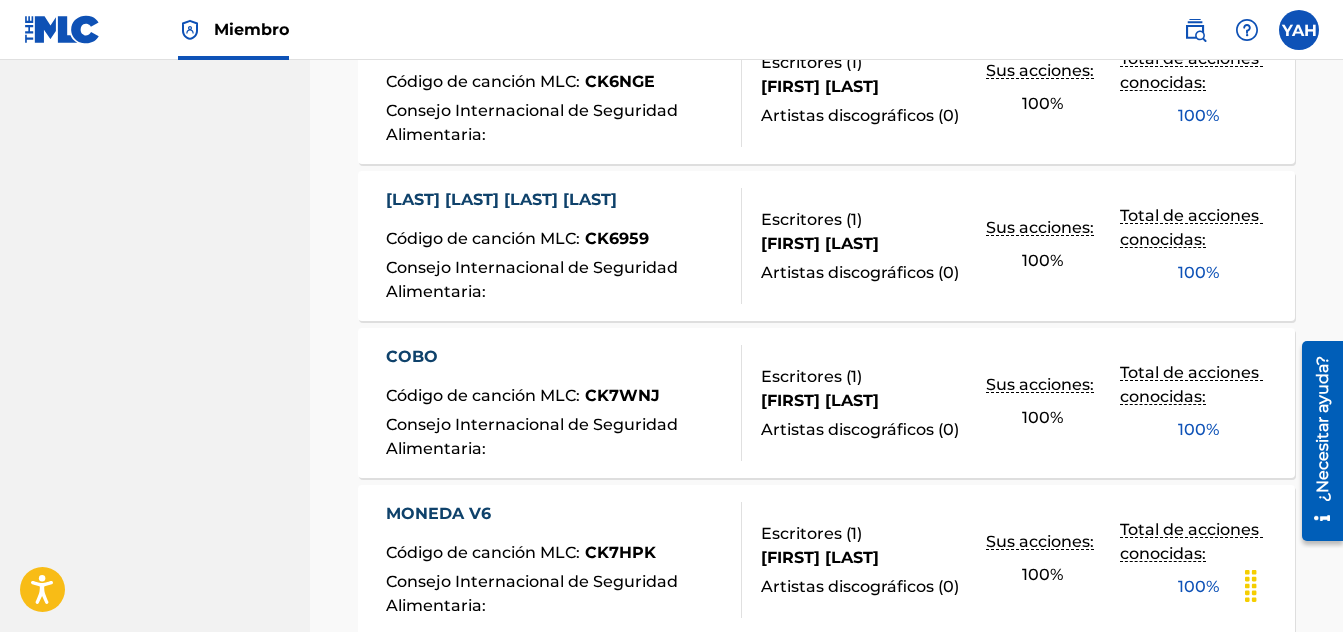 scroll, scrollTop: 1783, scrollLeft: 0, axis: vertical 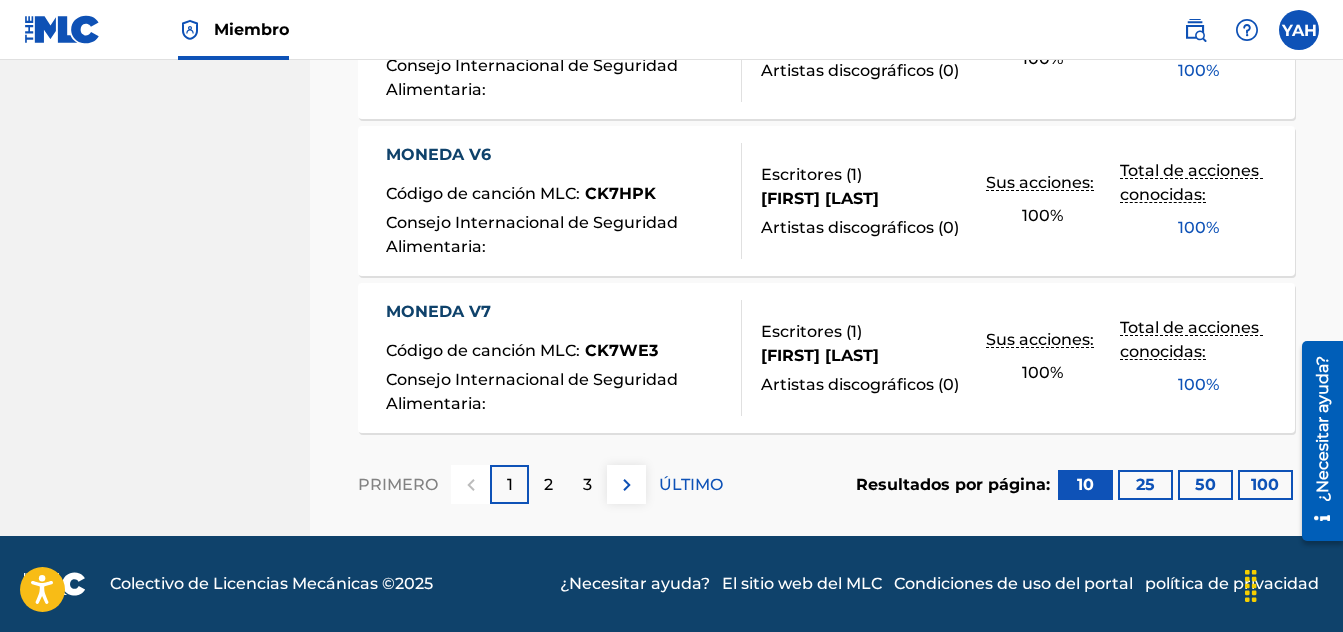click on "ÚLTIMO" at bounding box center [691, 484] 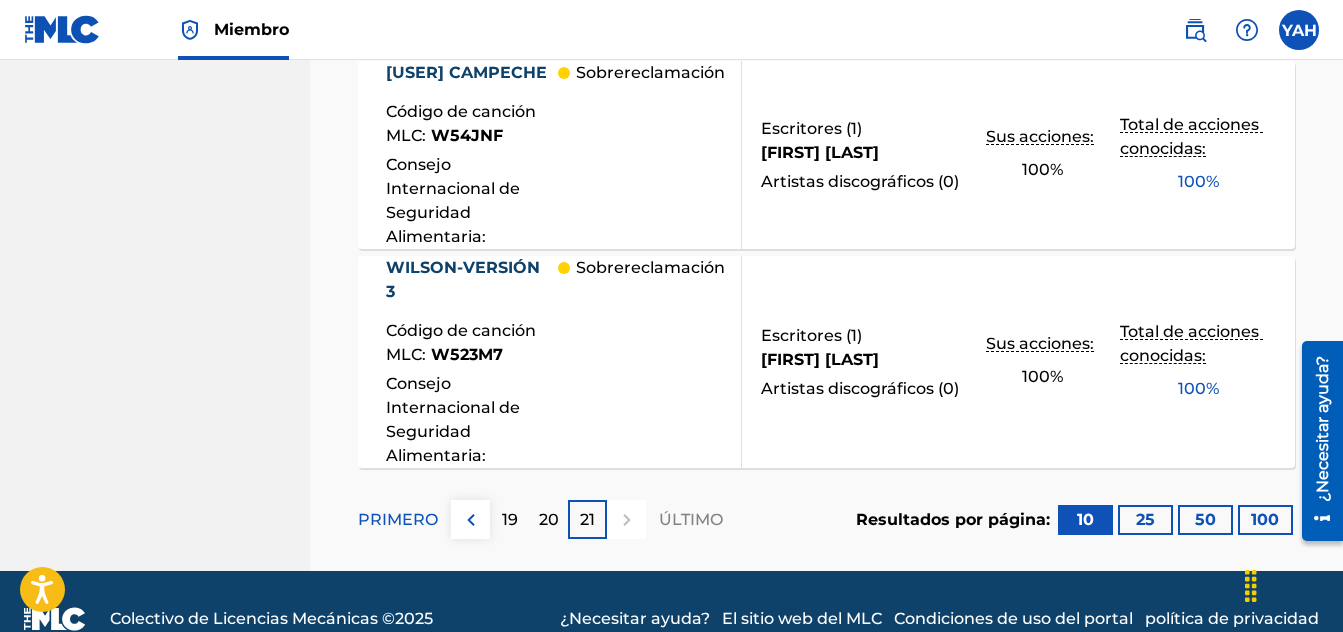 scroll, scrollTop: 1474, scrollLeft: 0, axis: vertical 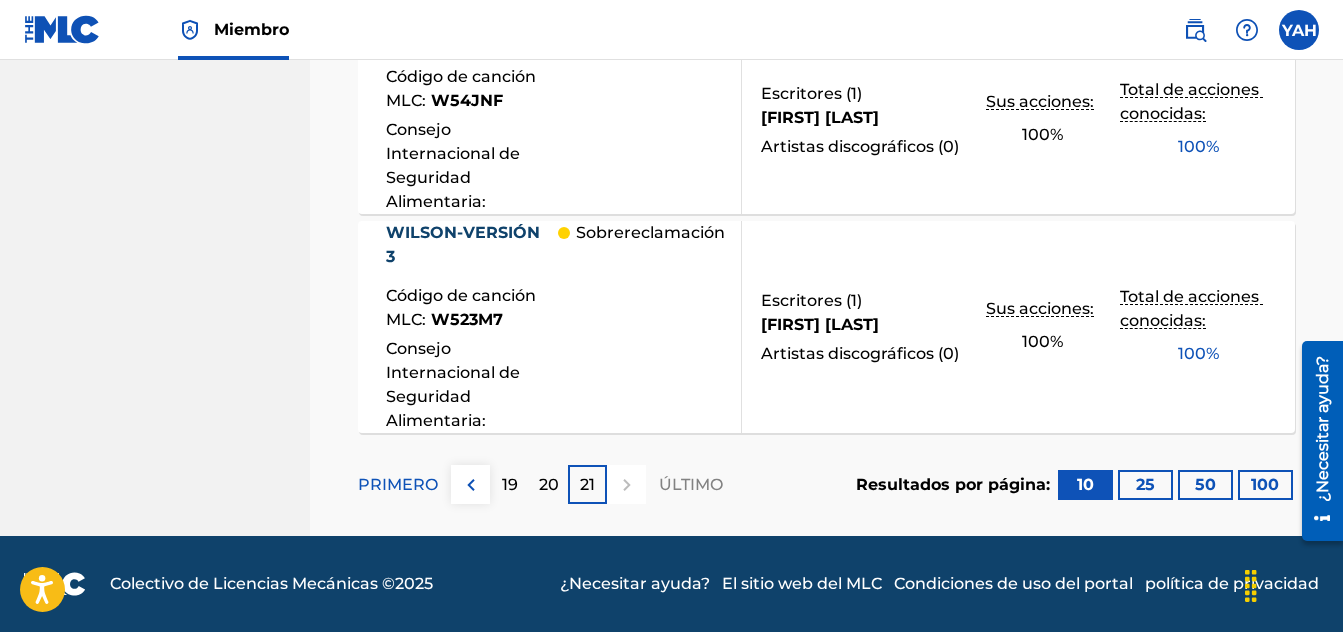 click on "20" at bounding box center (548, 484) 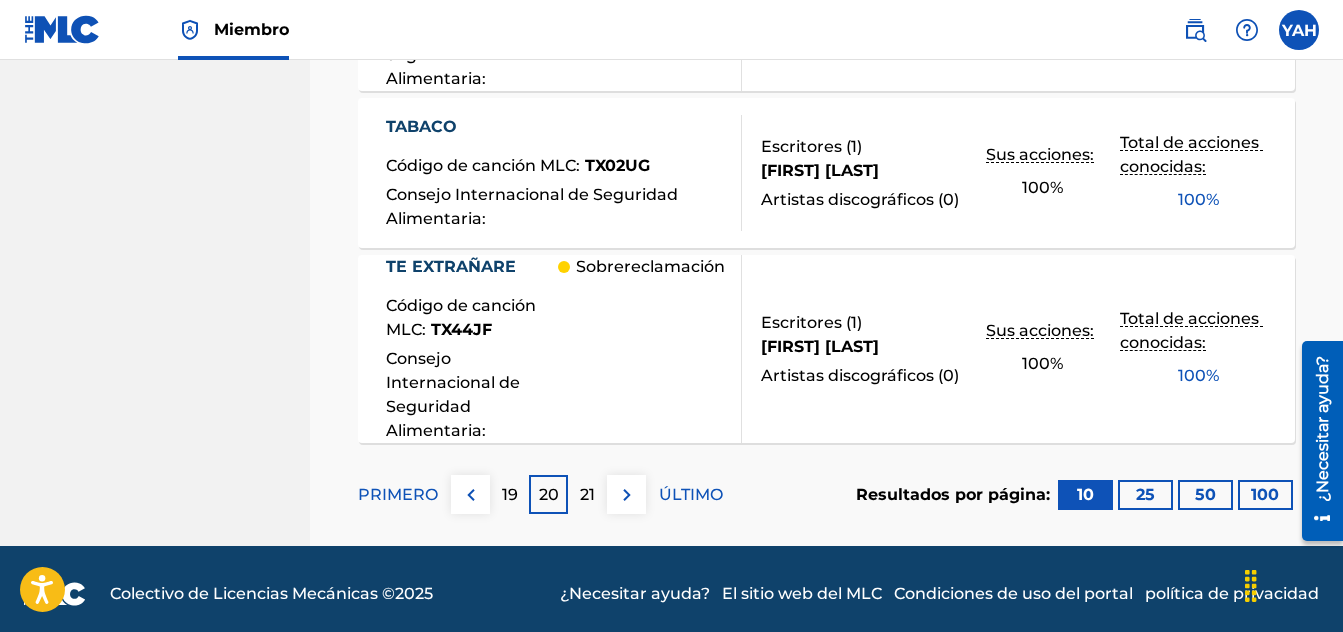 scroll, scrollTop: 1931, scrollLeft: 0, axis: vertical 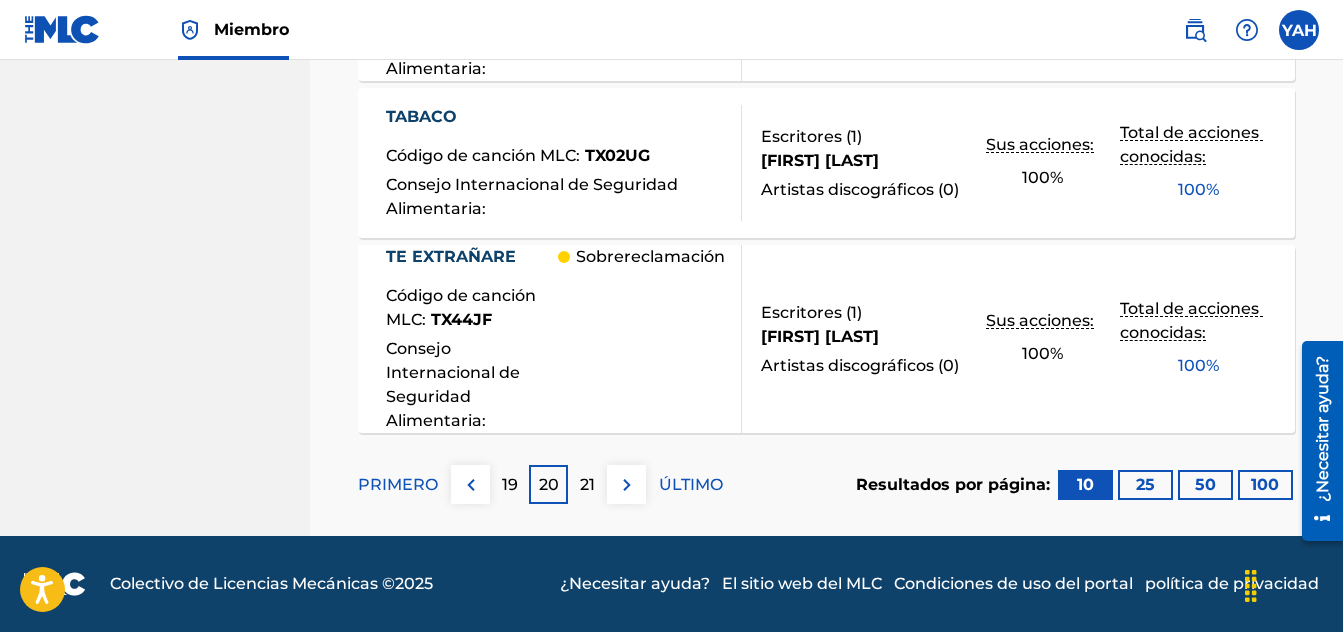 click on "19" at bounding box center (509, 484) 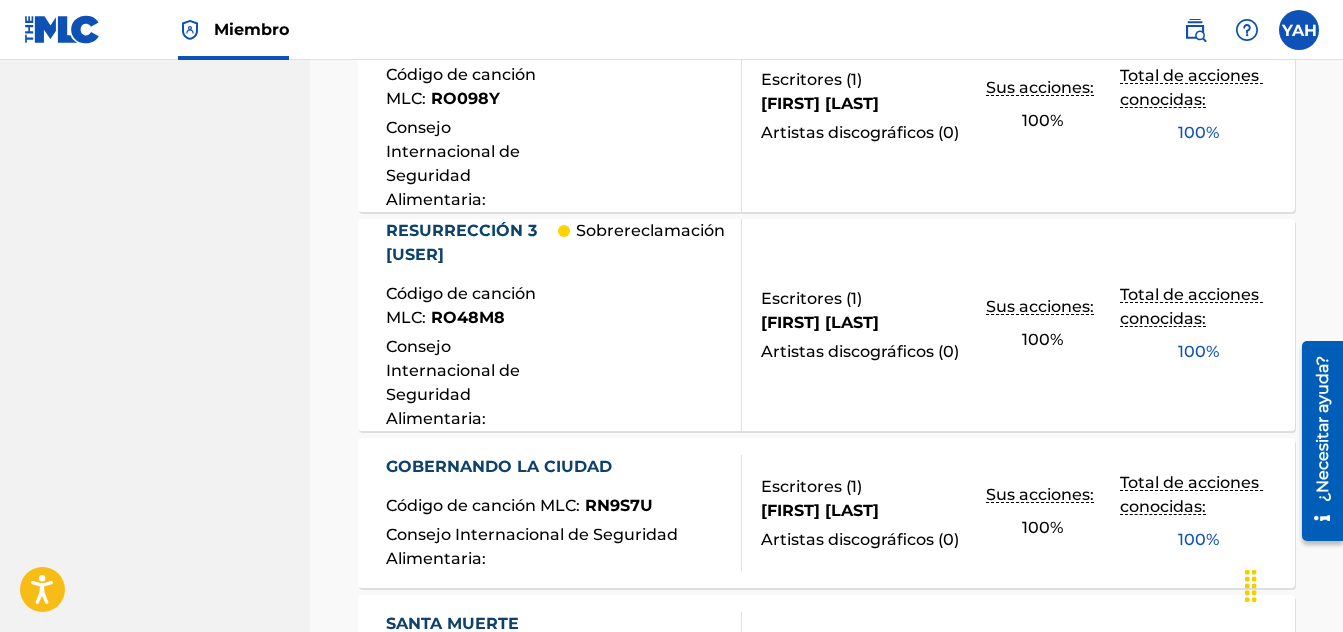 scroll, scrollTop: 1969, scrollLeft: 0, axis: vertical 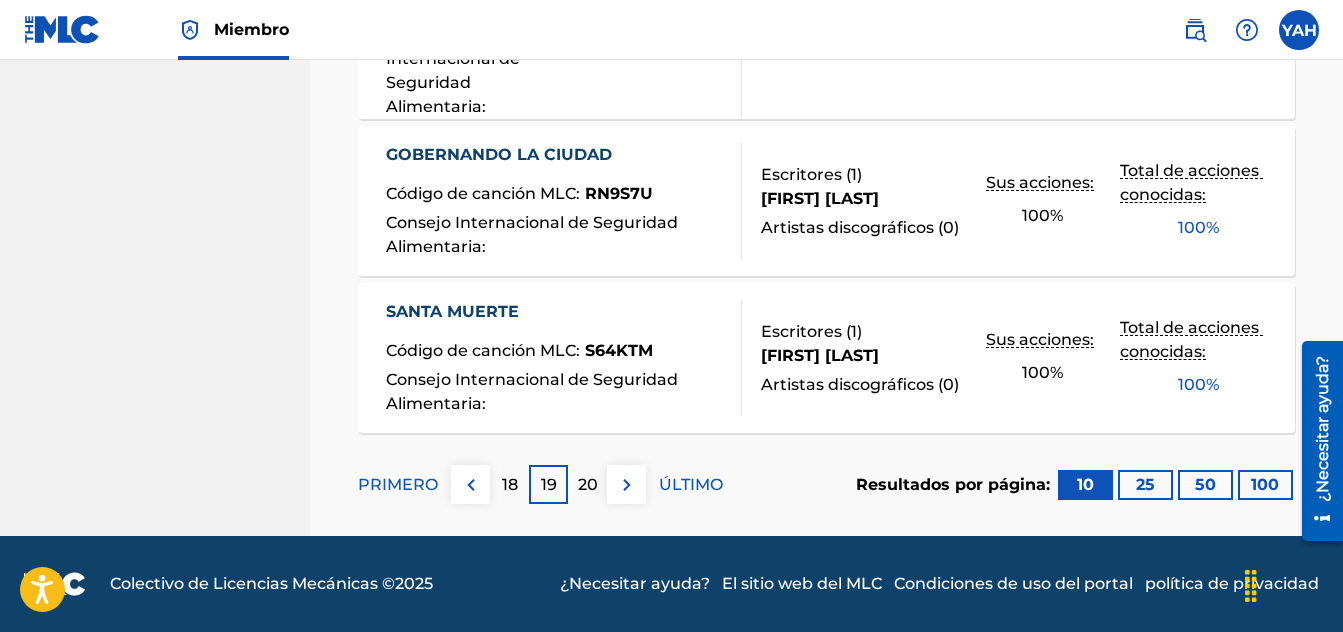 click on "18" at bounding box center (510, 484) 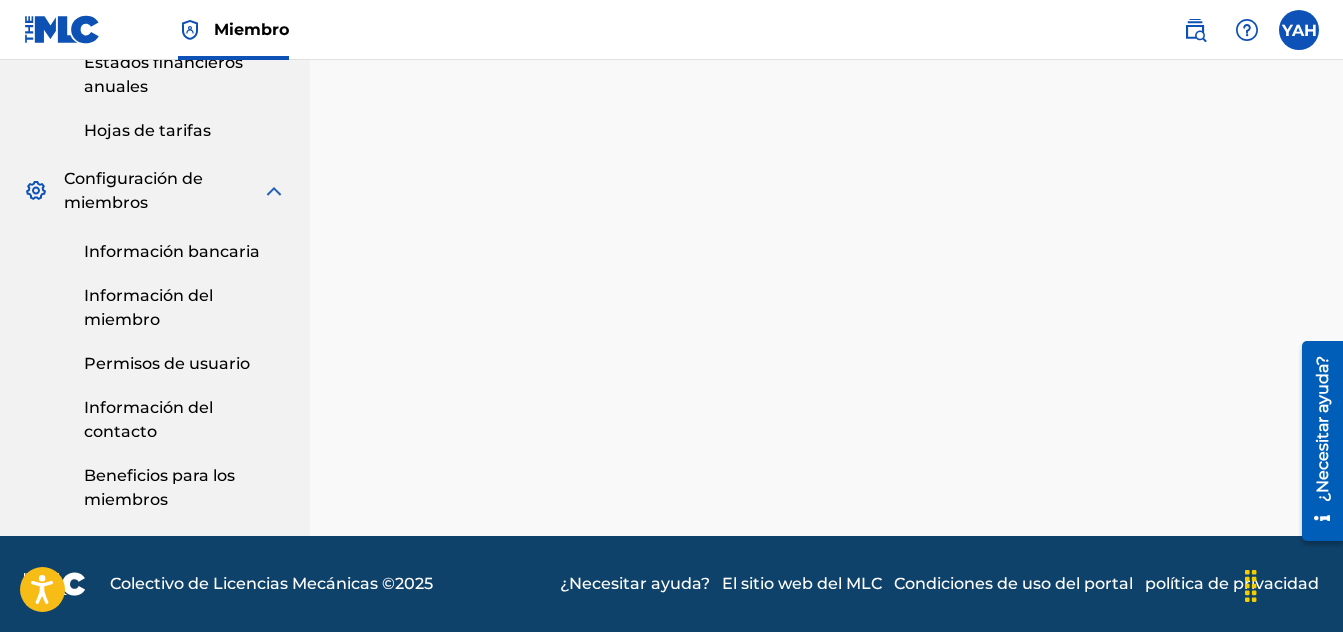 scroll, scrollTop: 1707, scrollLeft: 0, axis: vertical 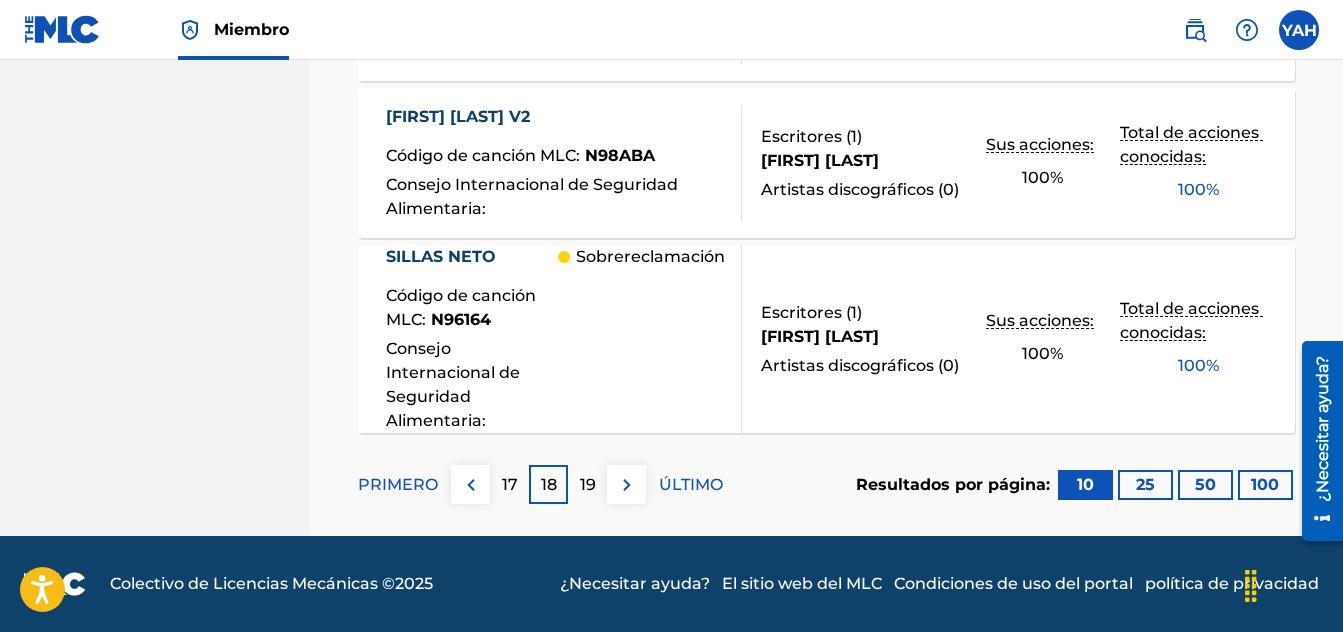 click on "17" at bounding box center [510, 484] 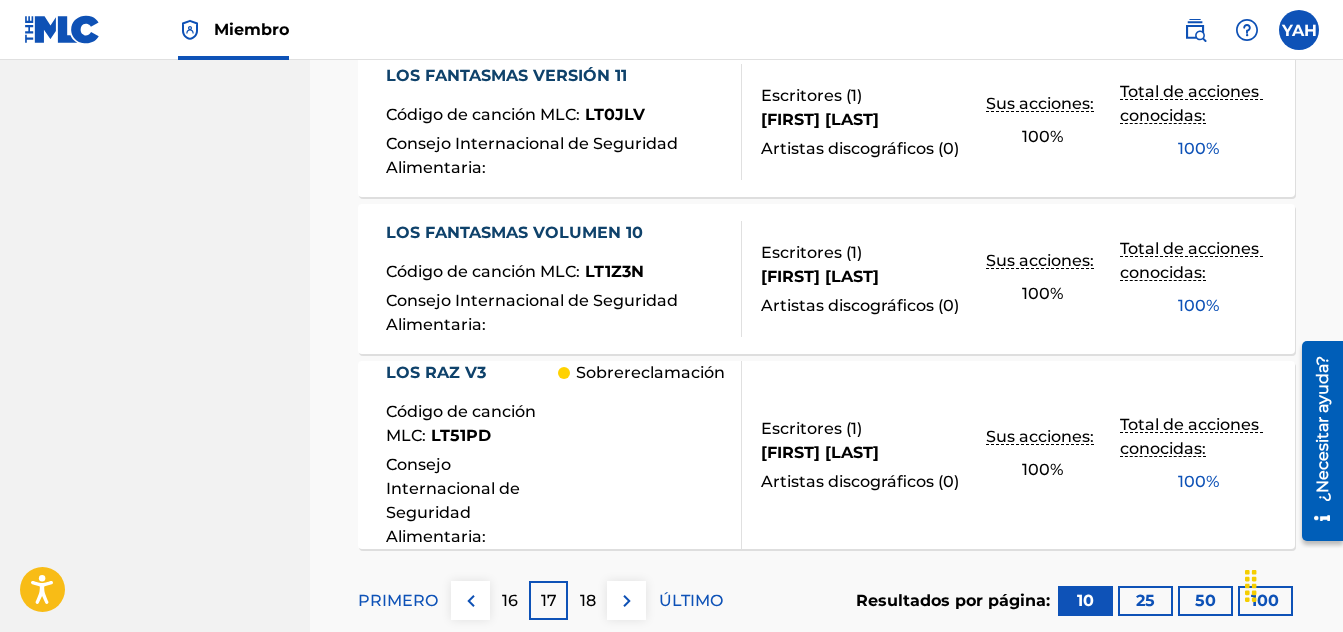 scroll, scrollTop: 1945, scrollLeft: 0, axis: vertical 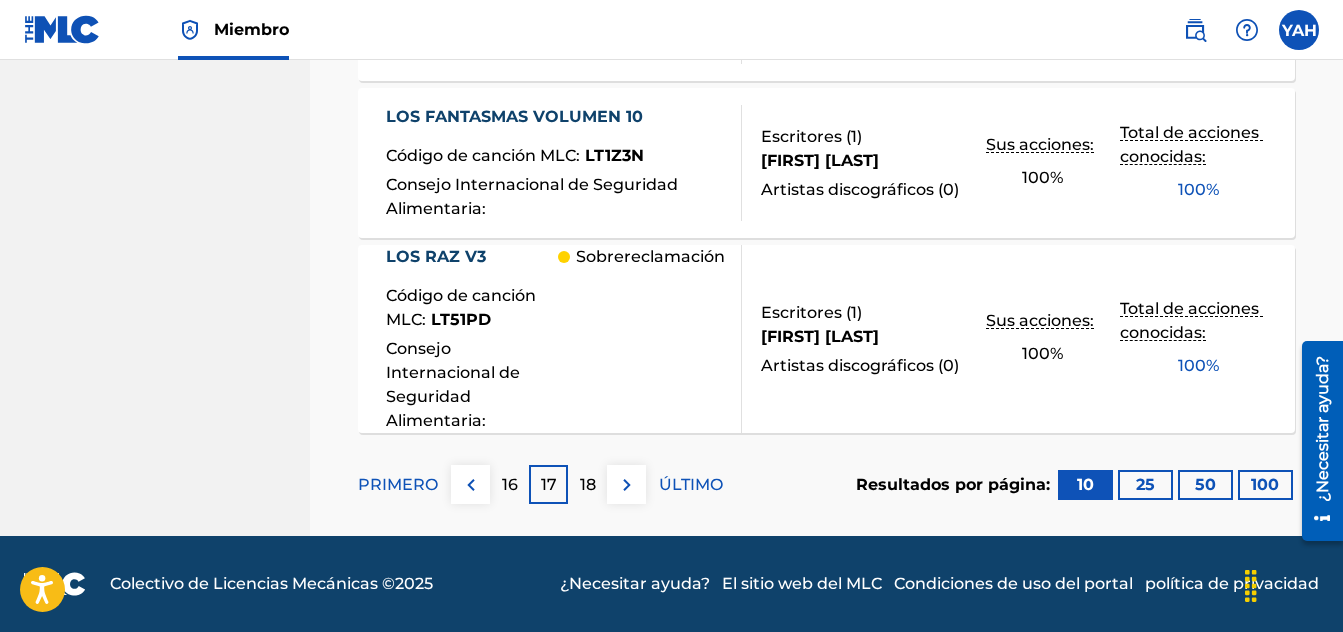 click on "16" at bounding box center (509, 484) 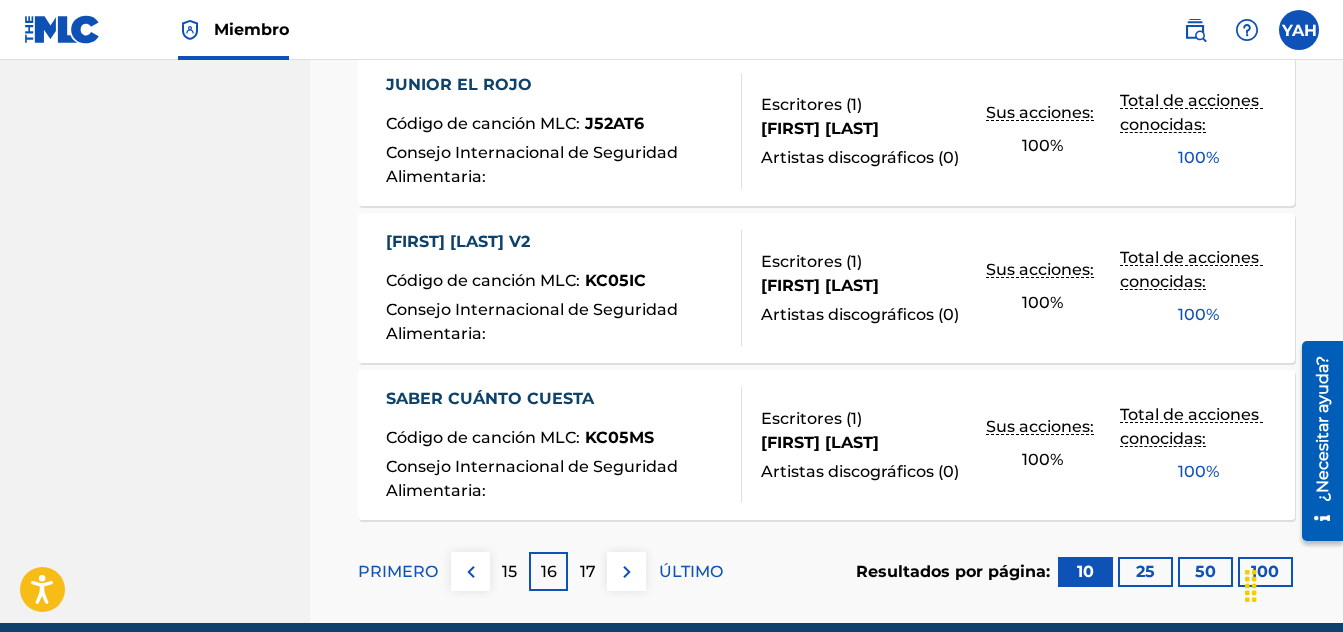 scroll, scrollTop: 1783, scrollLeft: 0, axis: vertical 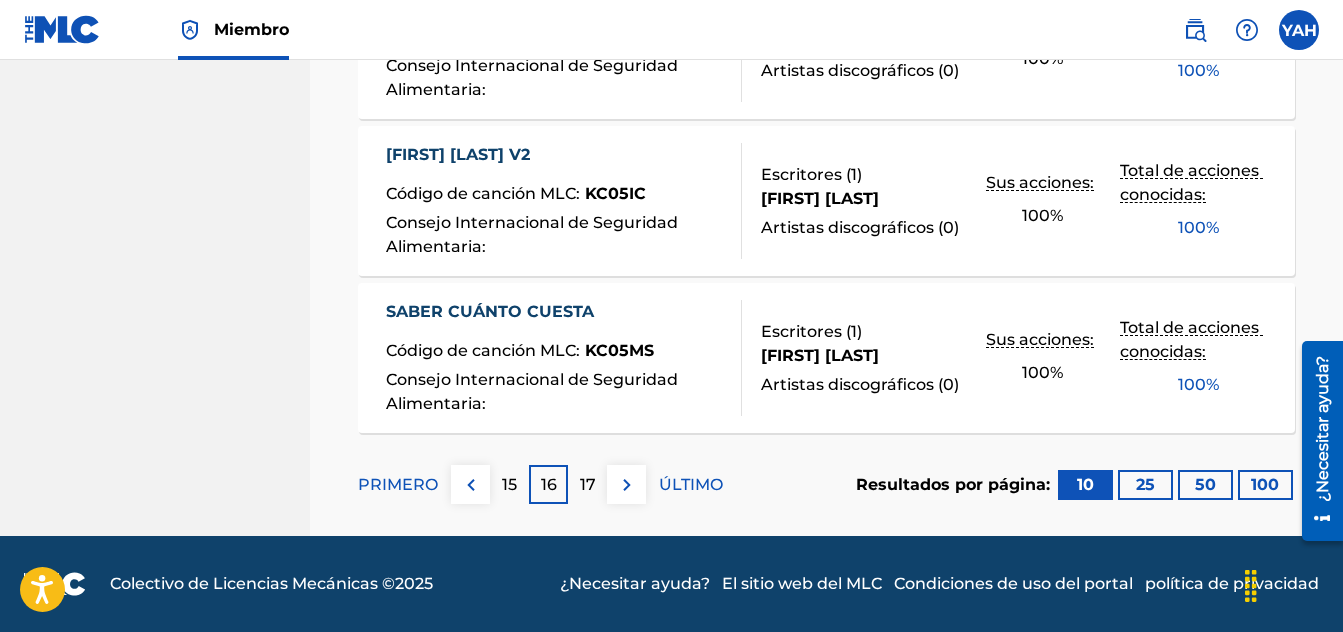 click on "15" at bounding box center [509, 484] 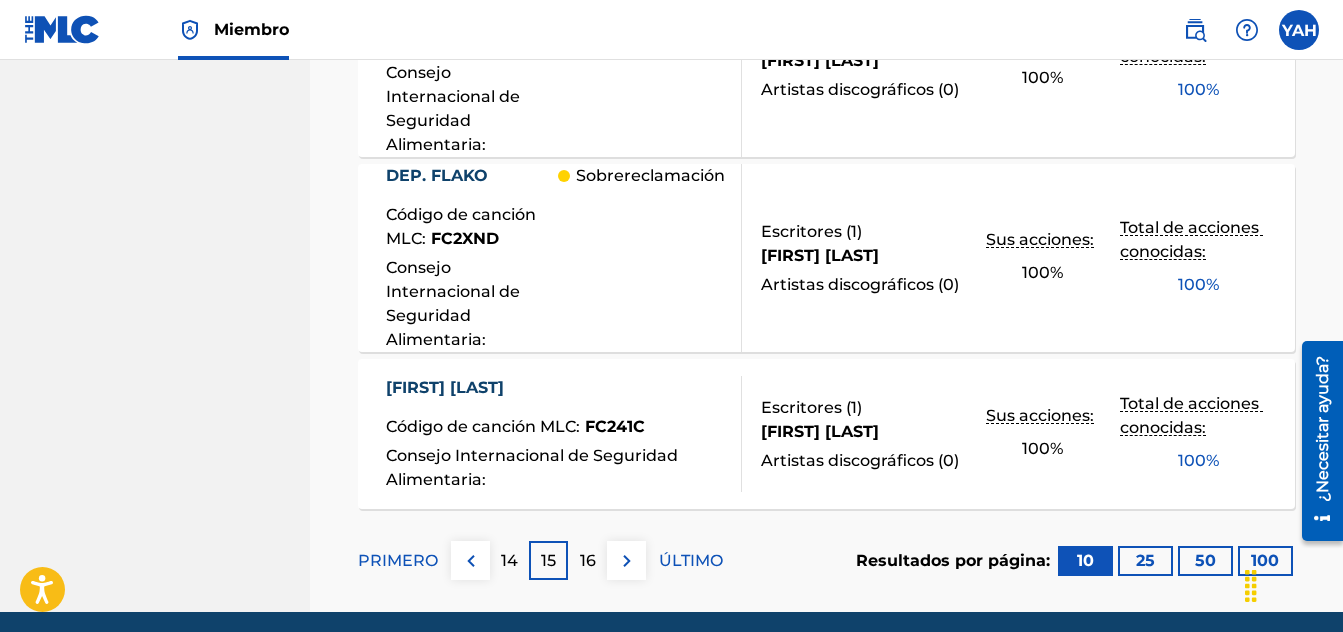 scroll, scrollTop: 1897, scrollLeft: 0, axis: vertical 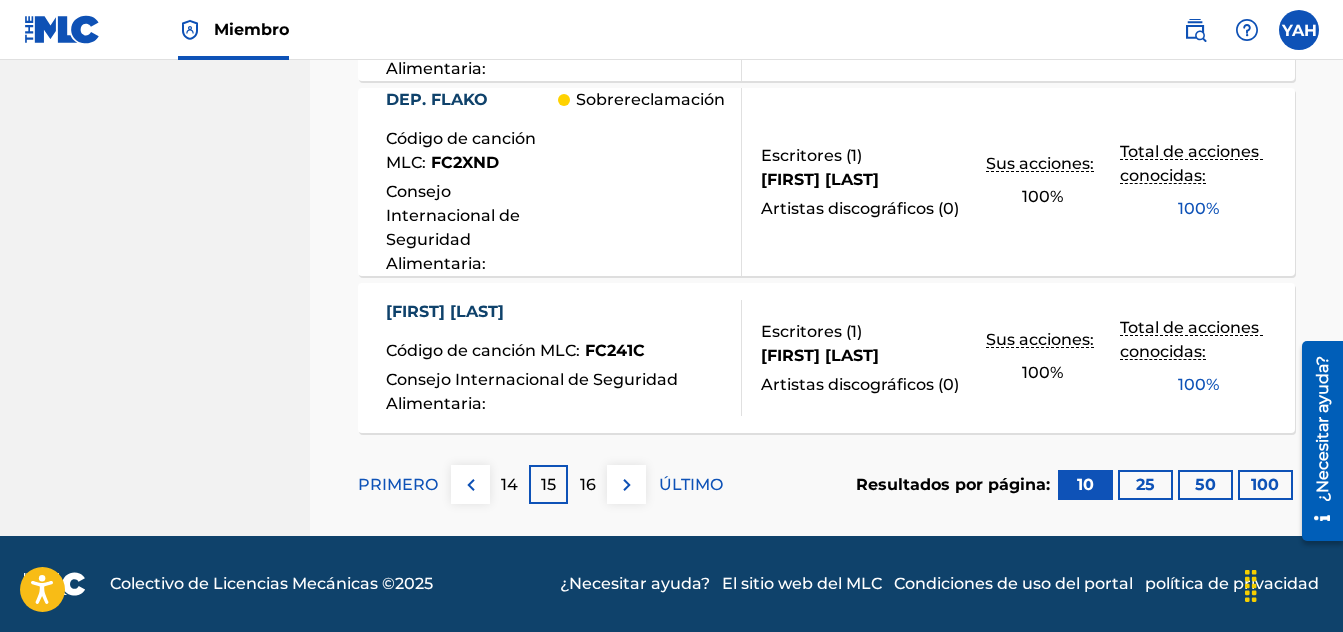 click on "14" at bounding box center (509, 484) 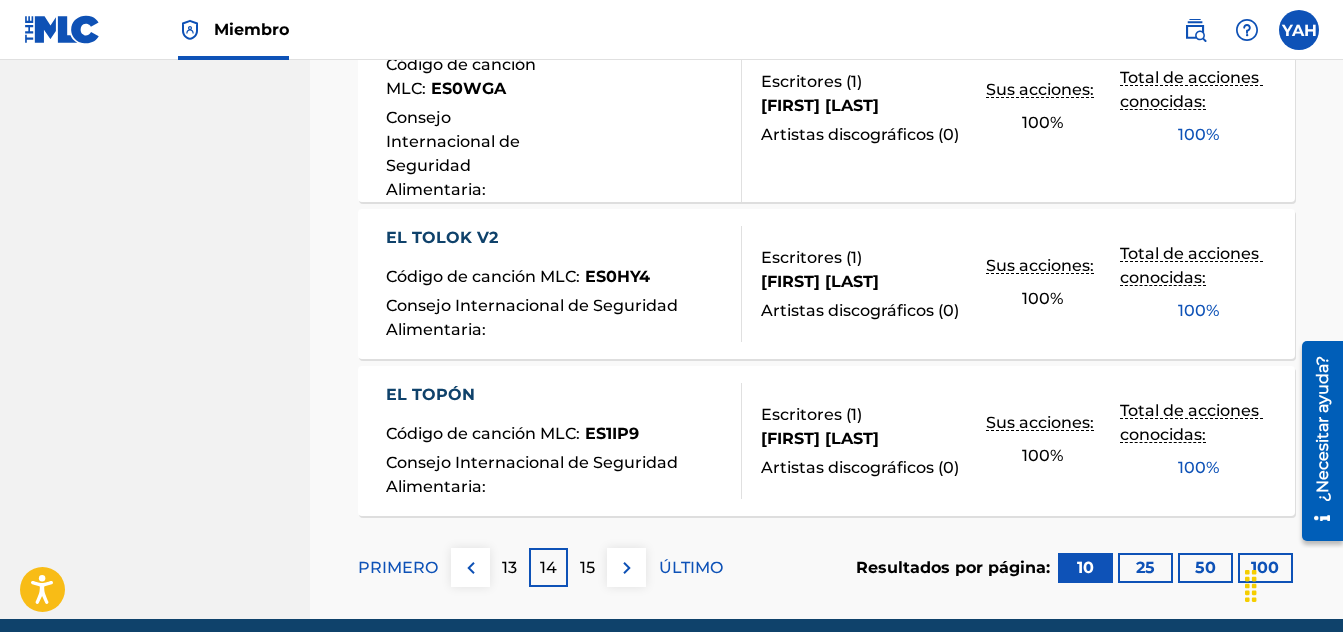 scroll, scrollTop: 1869, scrollLeft: 0, axis: vertical 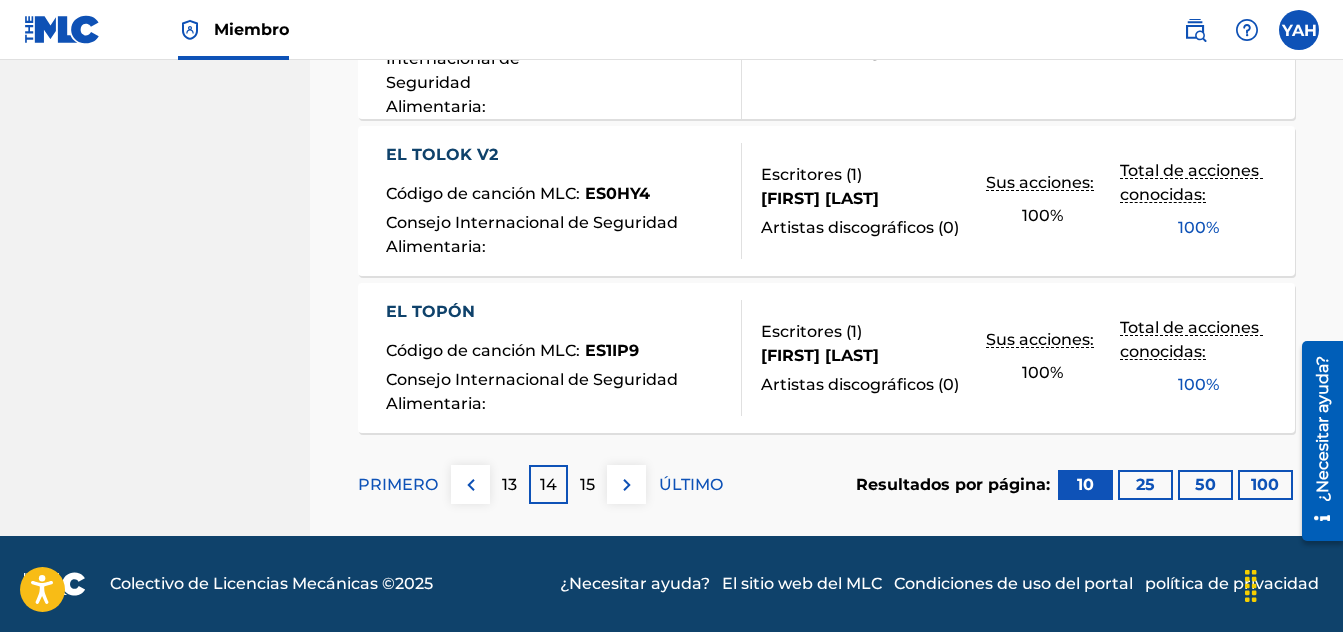 click on "13" at bounding box center [509, 484] 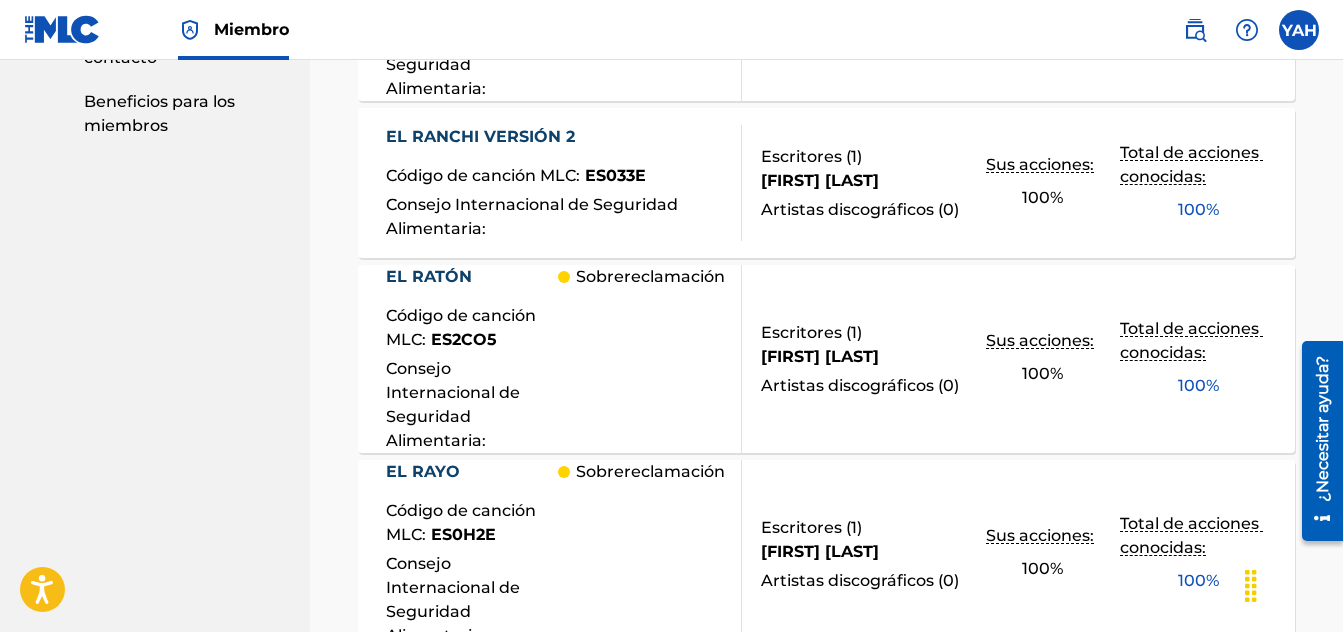 scroll, scrollTop: 2073, scrollLeft: 0, axis: vertical 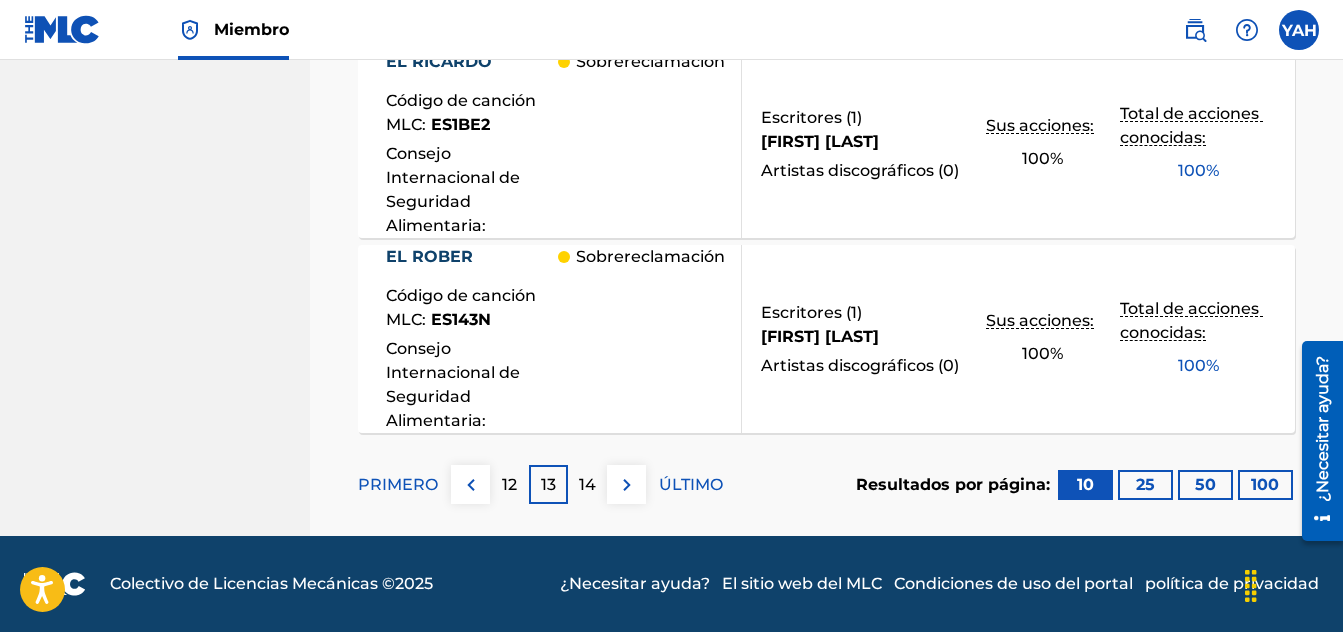 click on "12" at bounding box center (509, 484) 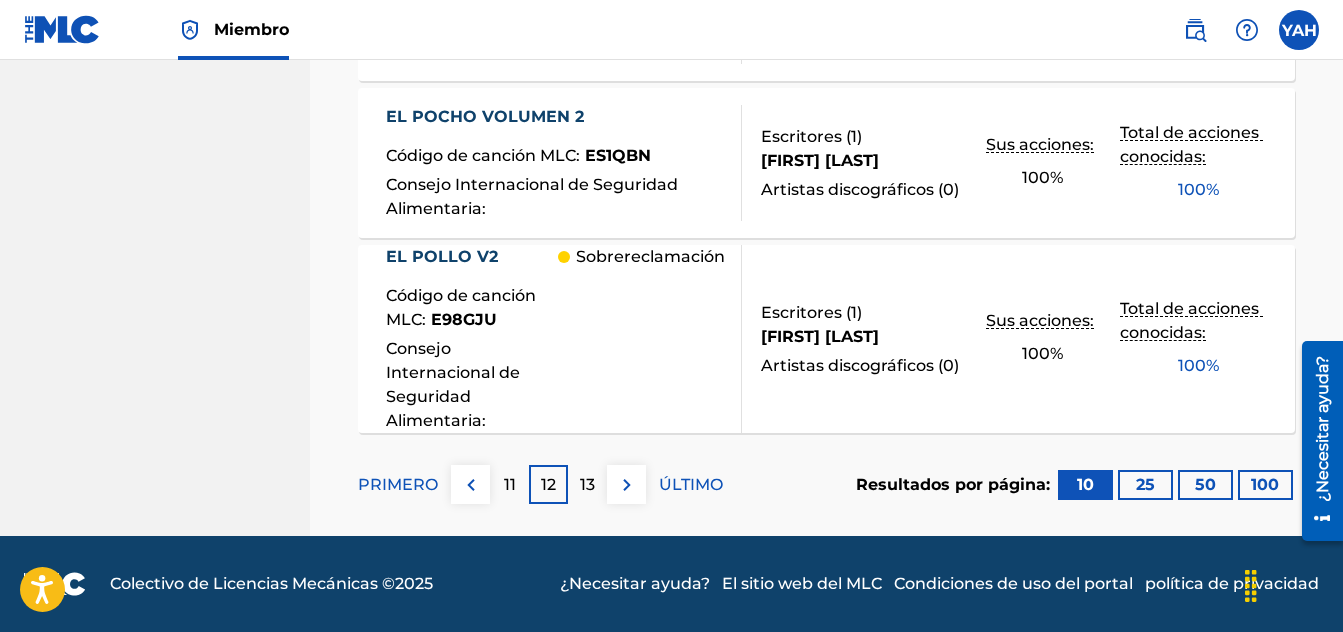 click on "11" at bounding box center (509, 484) 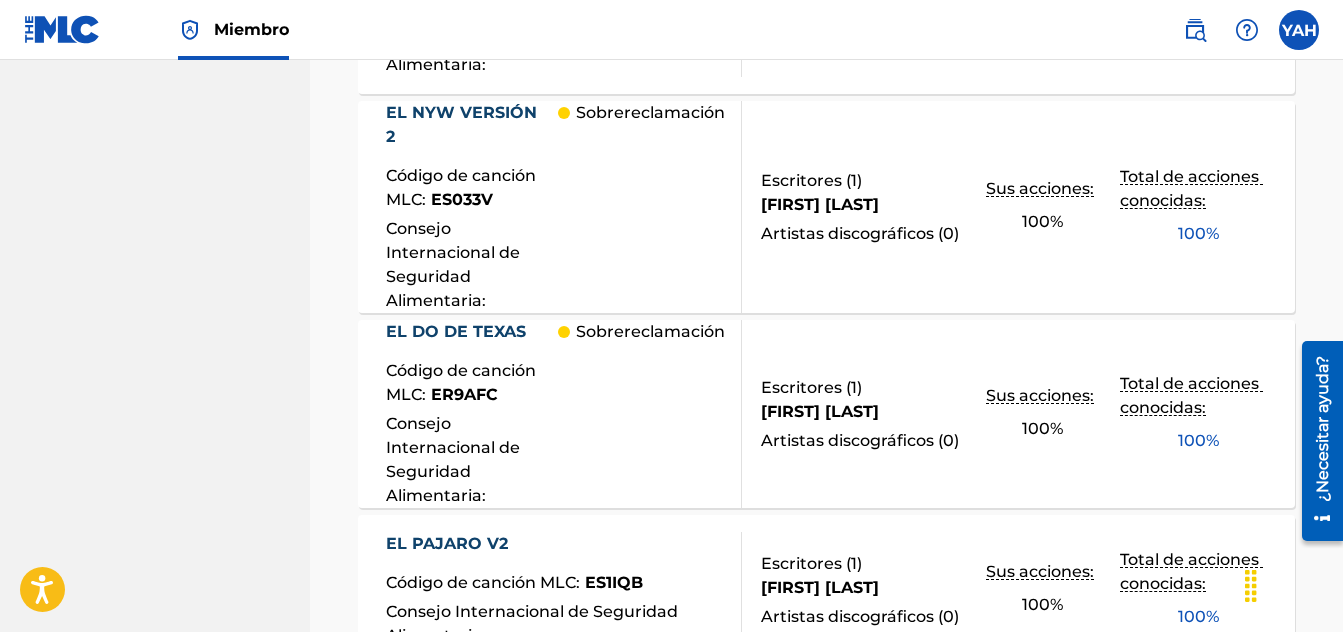 scroll, scrollTop: 1883, scrollLeft: 0, axis: vertical 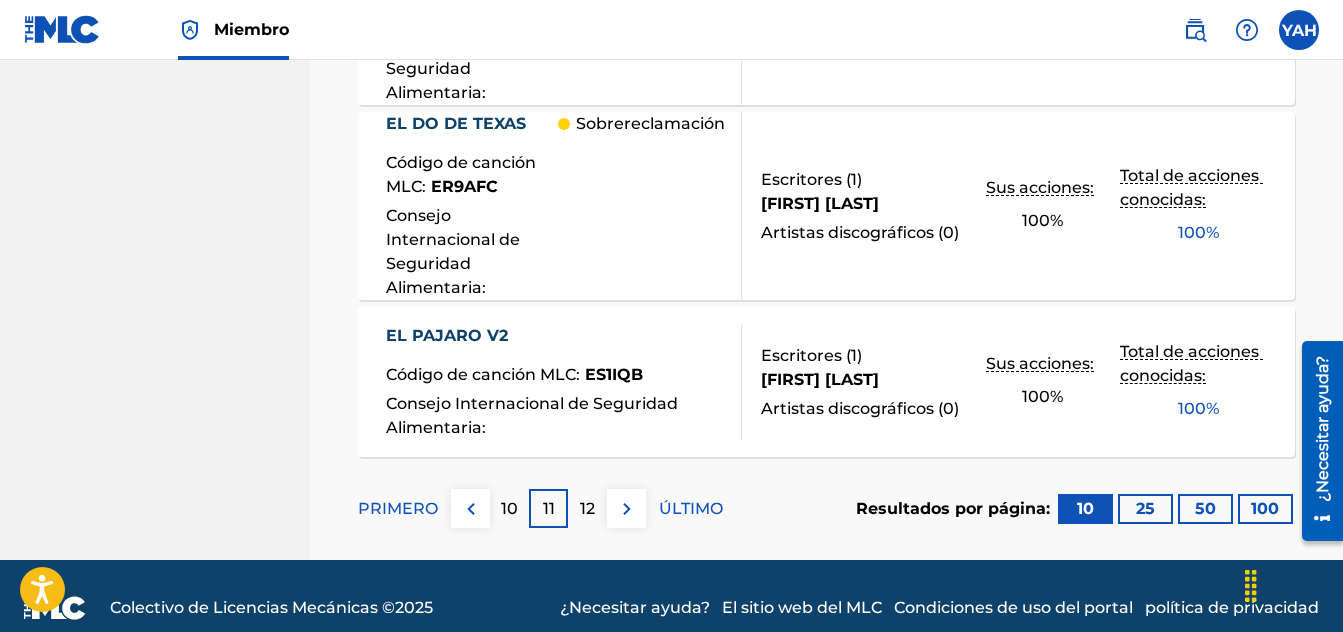 click on "10" at bounding box center (509, 508) 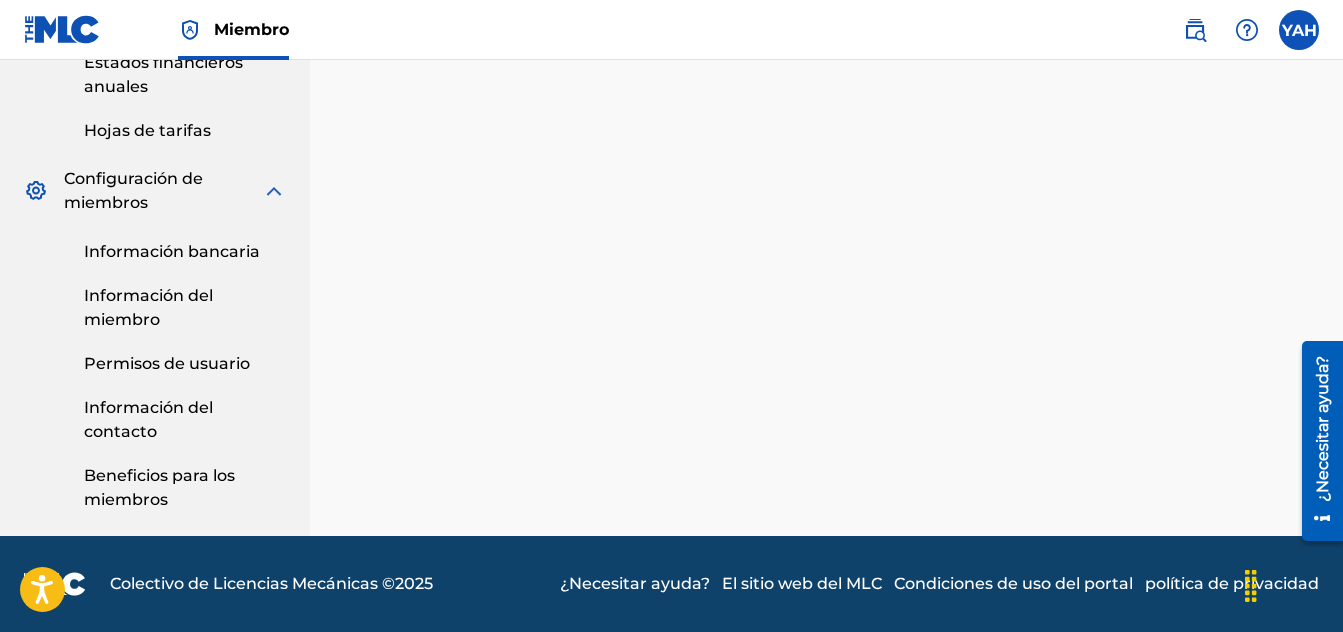 scroll, scrollTop: 899, scrollLeft: 0, axis: vertical 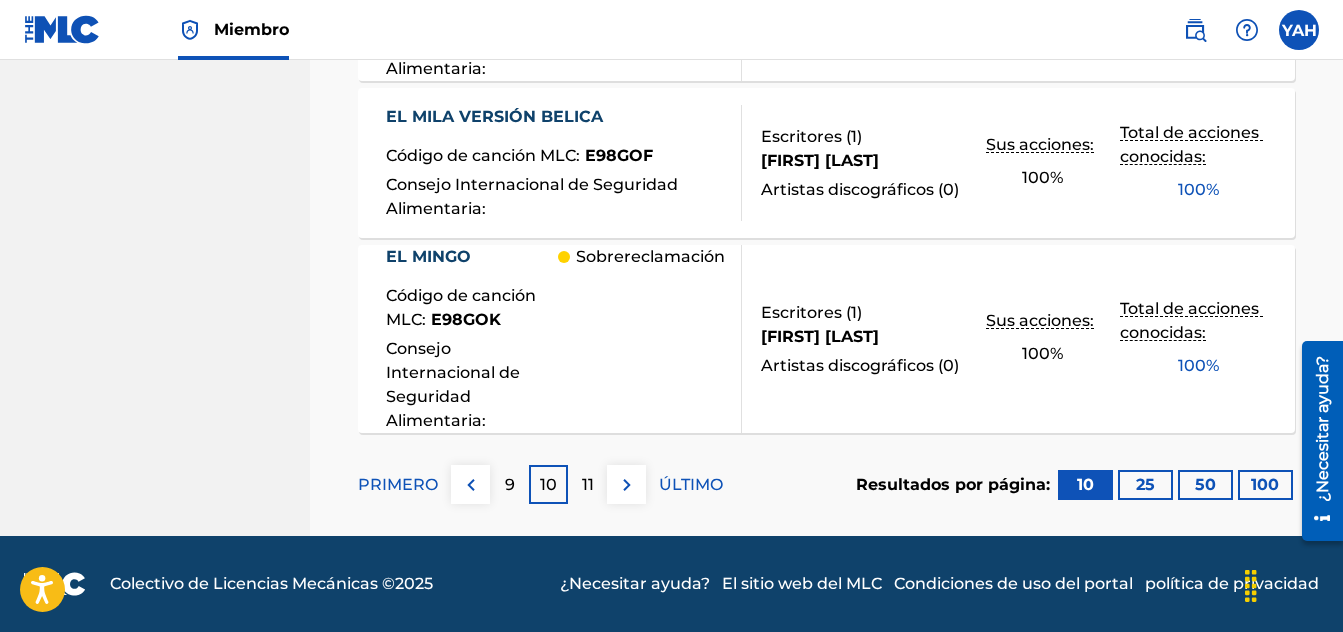 click on "9" at bounding box center [509, 484] 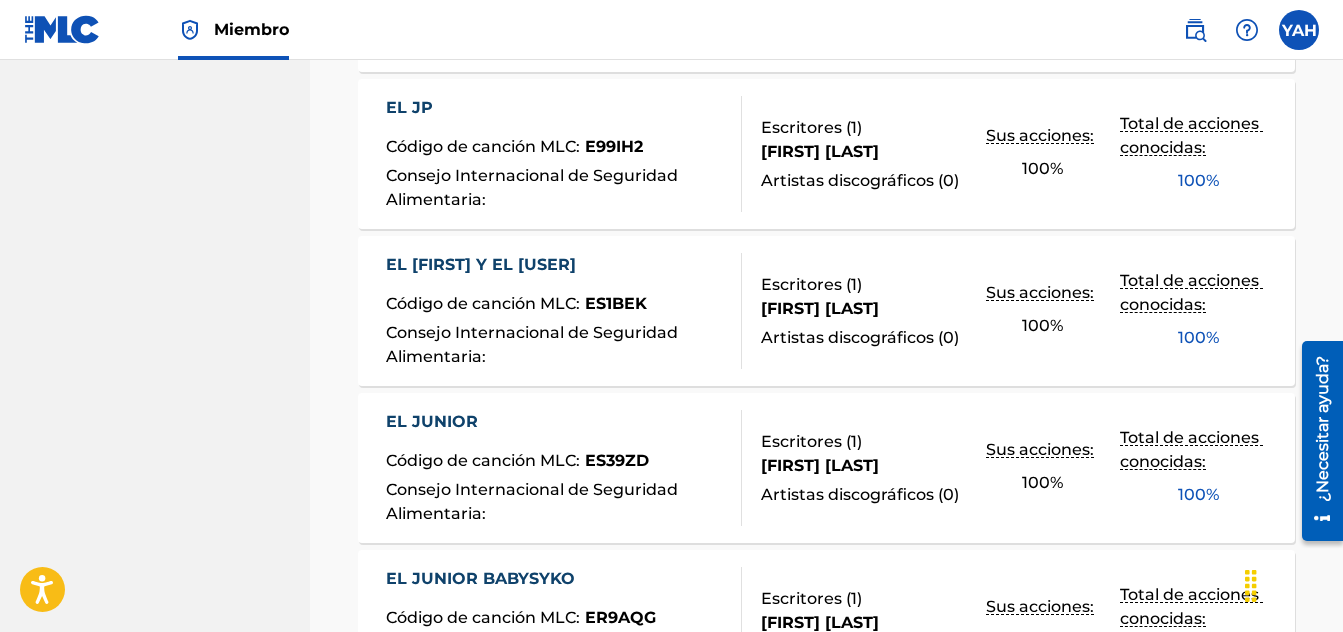 scroll, scrollTop: 1845, scrollLeft: 0, axis: vertical 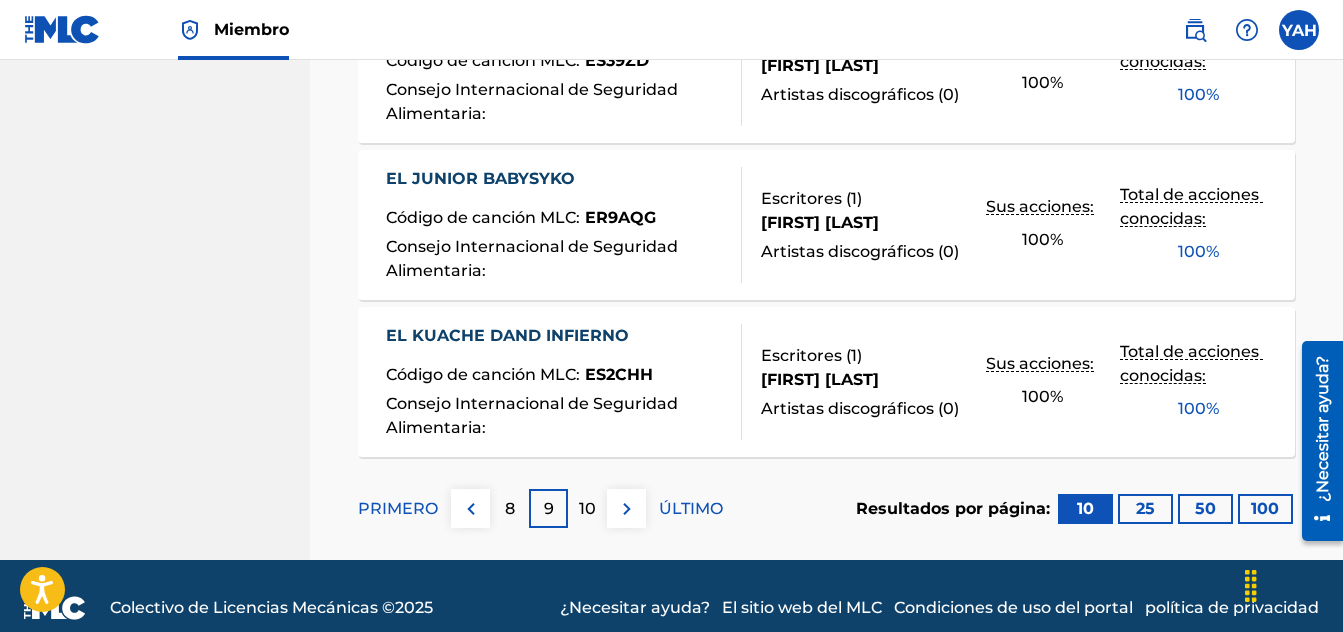 click on "8" at bounding box center [509, 508] 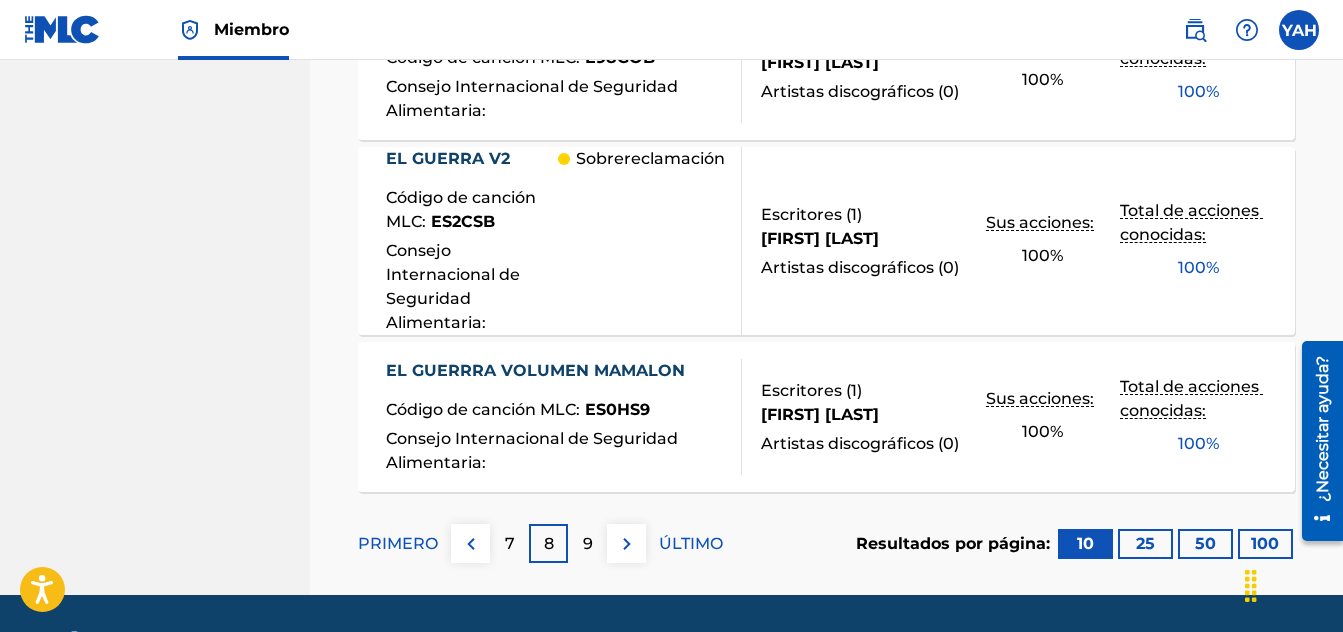 scroll, scrollTop: 1883, scrollLeft: 0, axis: vertical 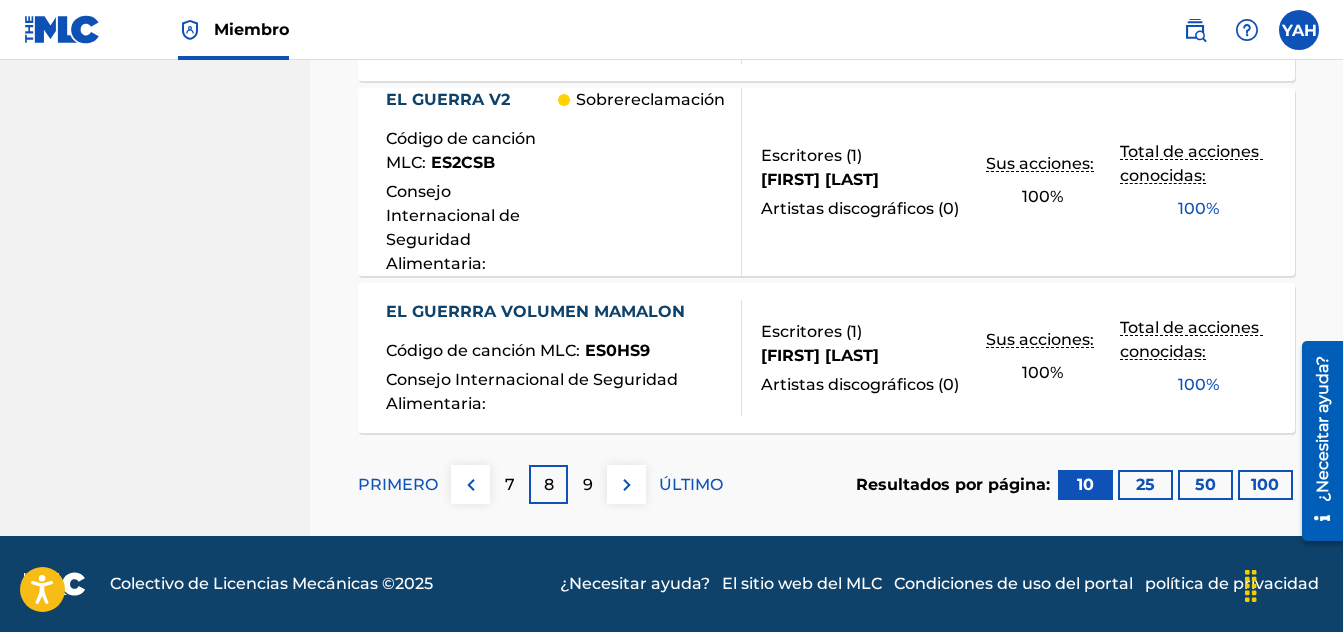 click on "7" at bounding box center (509, 484) 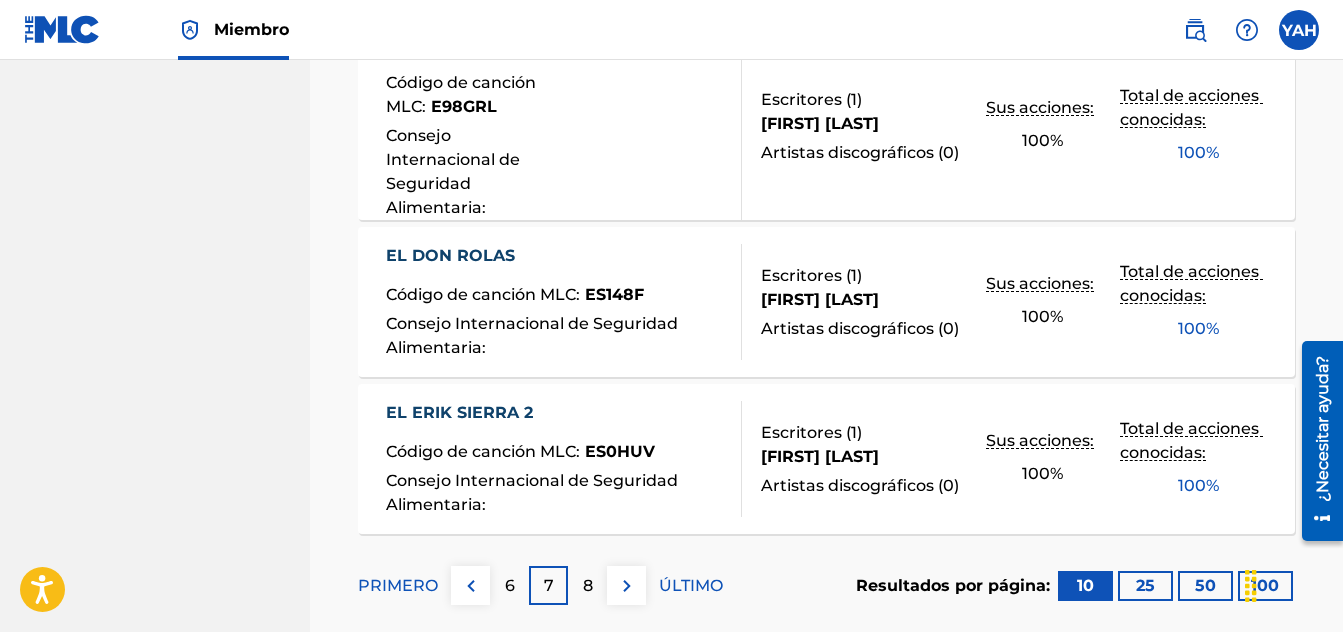 scroll, scrollTop: 1883, scrollLeft: 0, axis: vertical 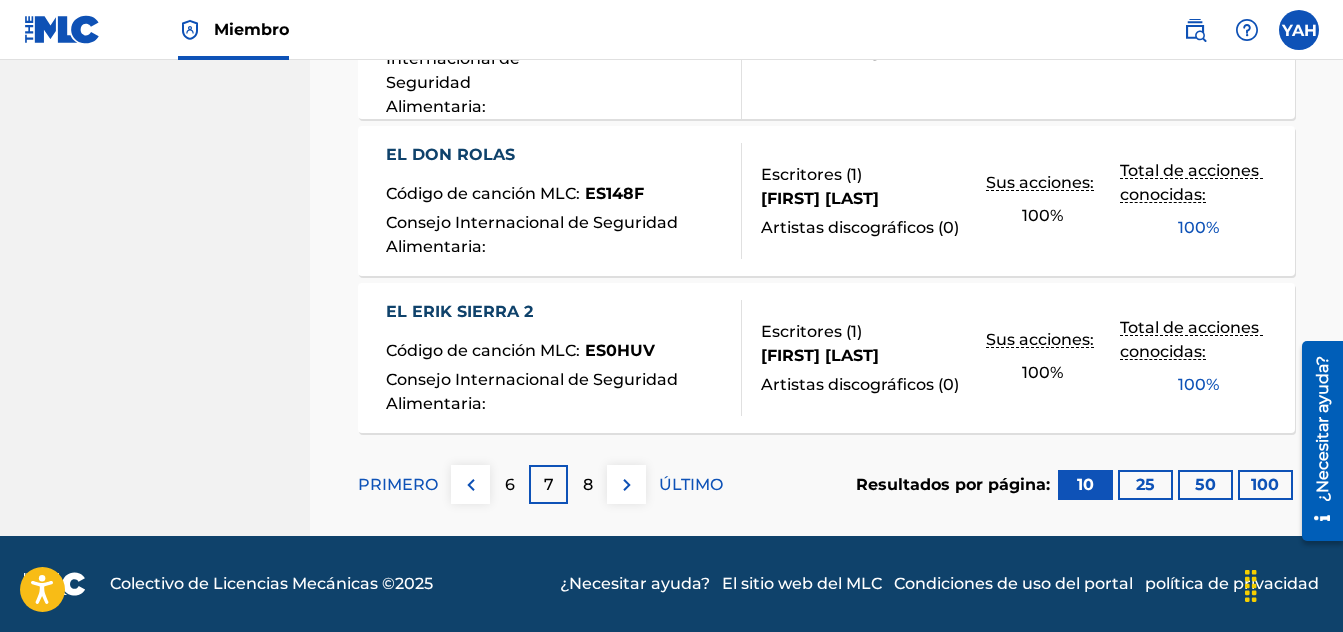 click on "6" at bounding box center [510, 484] 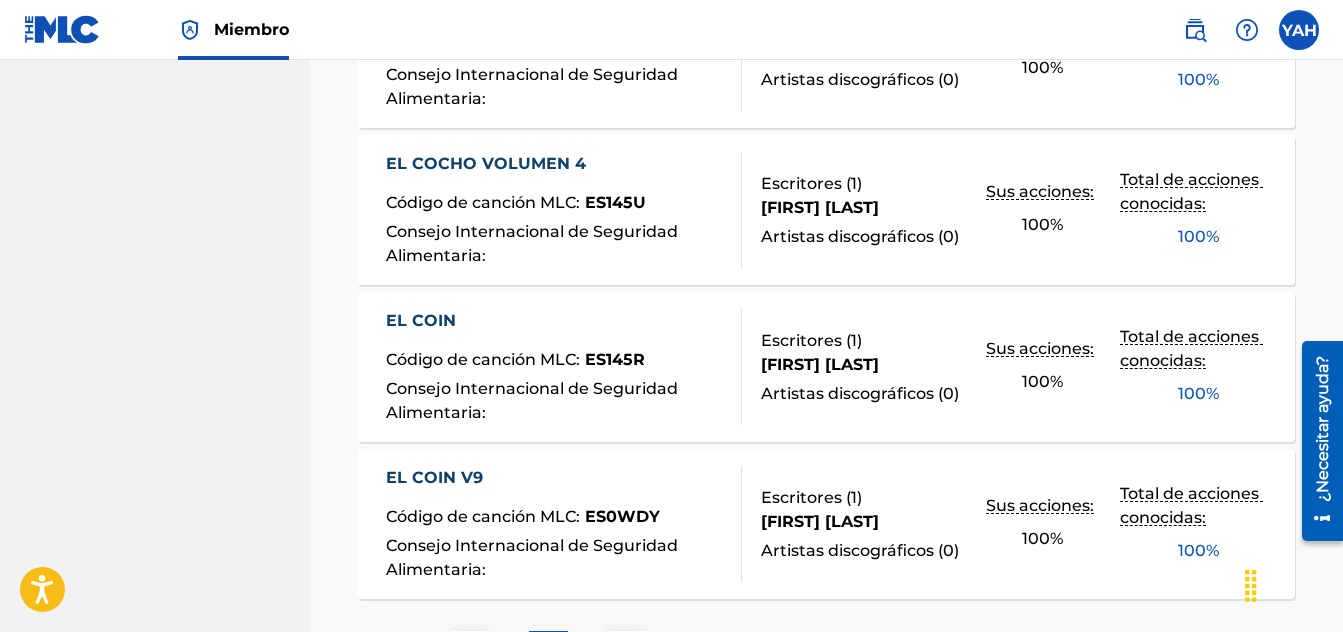 scroll, scrollTop: 1707, scrollLeft: 0, axis: vertical 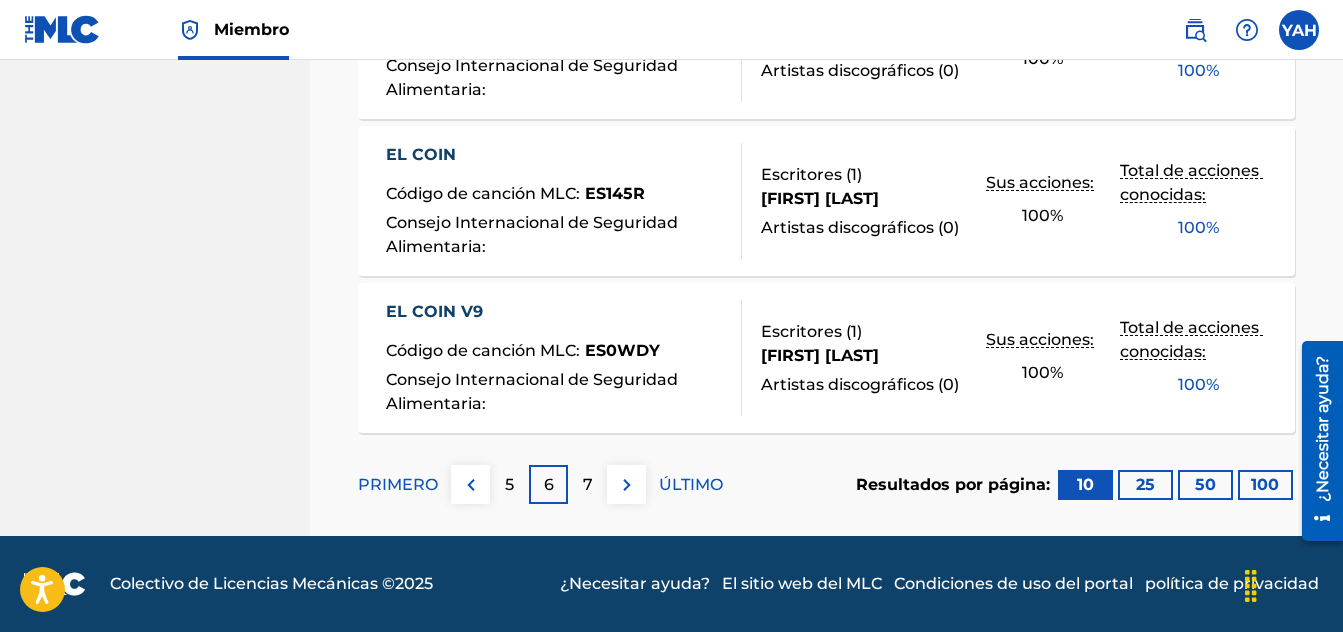 click on "5" at bounding box center [509, 484] 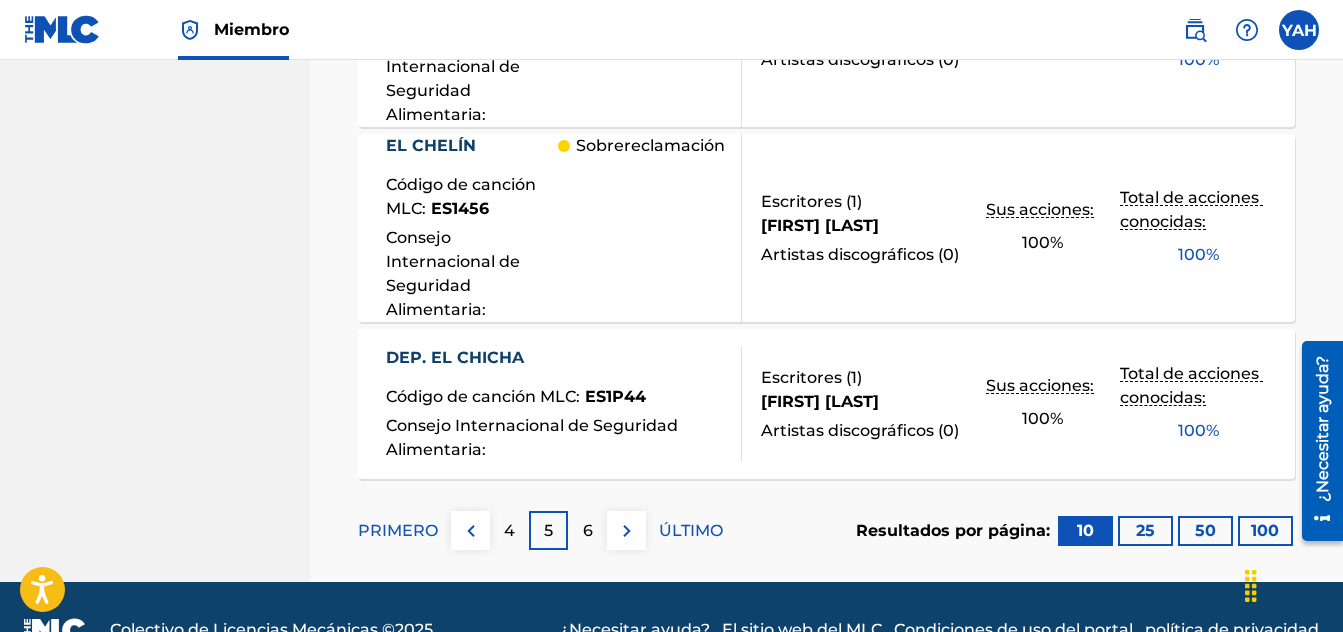 scroll, scrollTop: 2021, scrollLeft: 0, axis: vertical 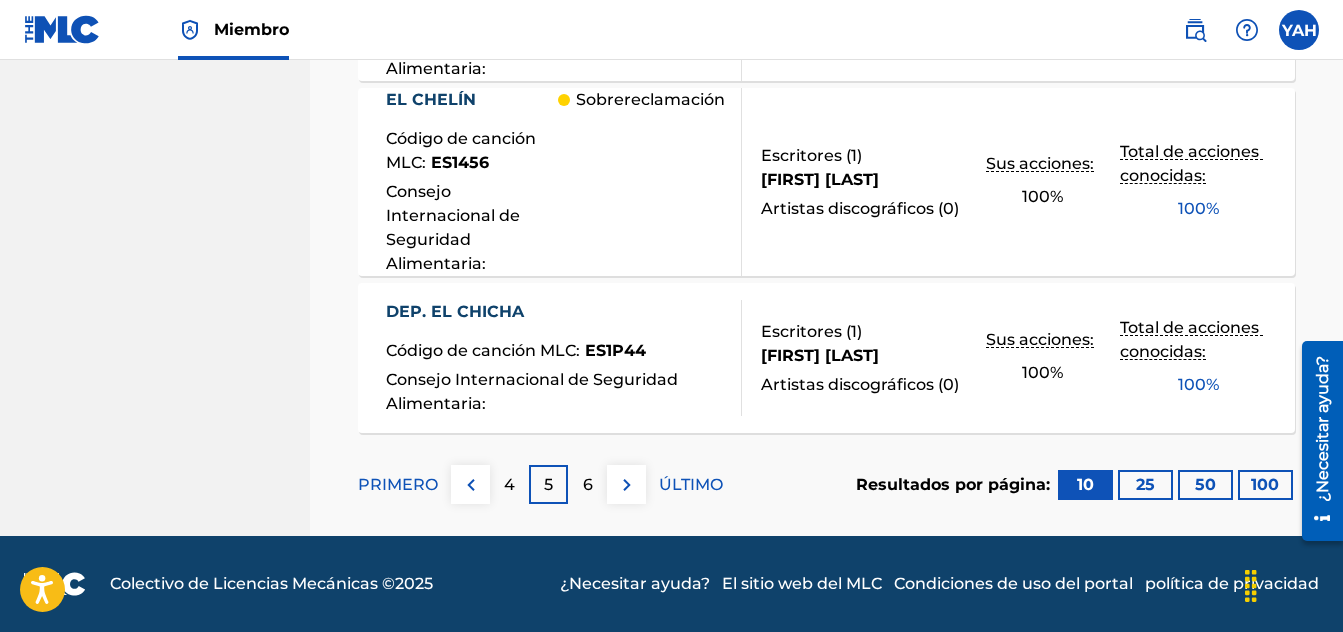 click on "4" at bounding box center (509, 484) 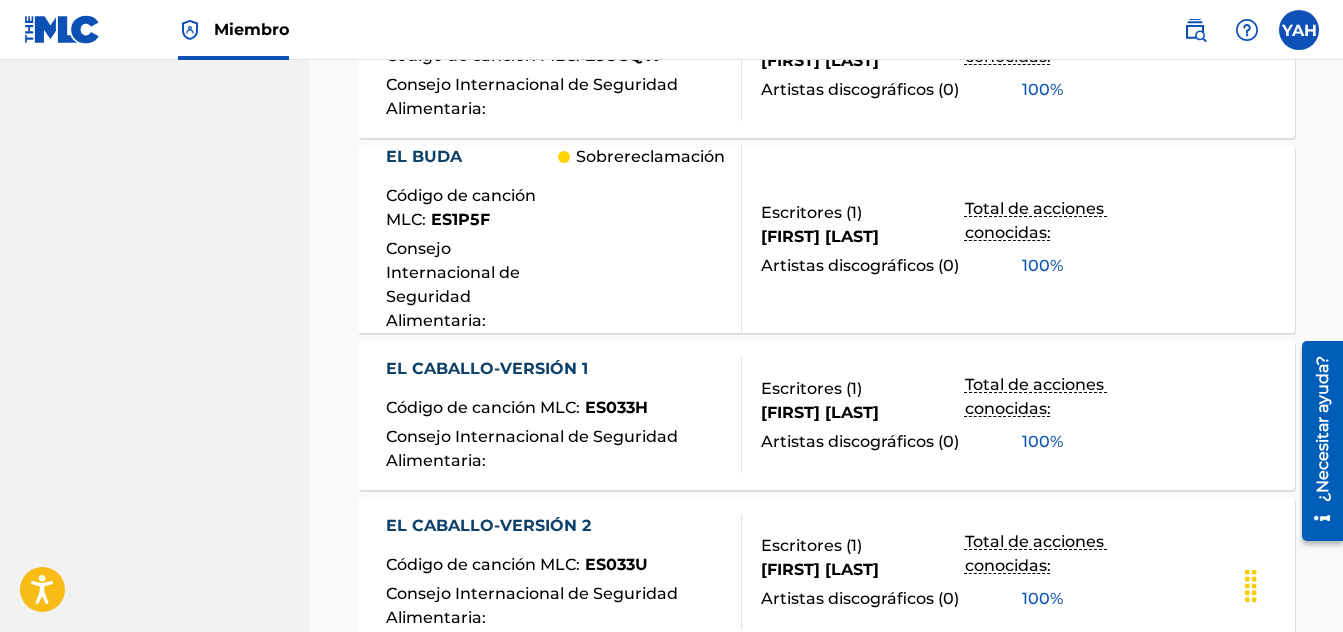 scroll, scrollTop: 1921, scrollLeft: 0, axis: vertical 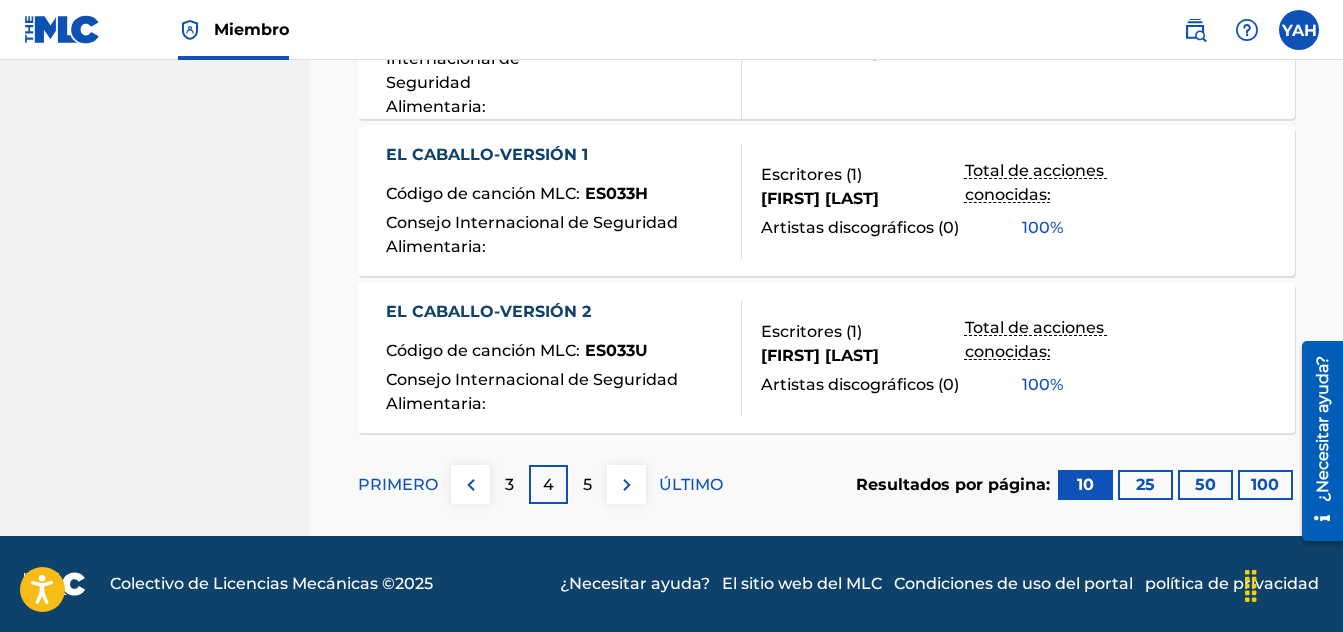 click at bounding box center (470, 484) 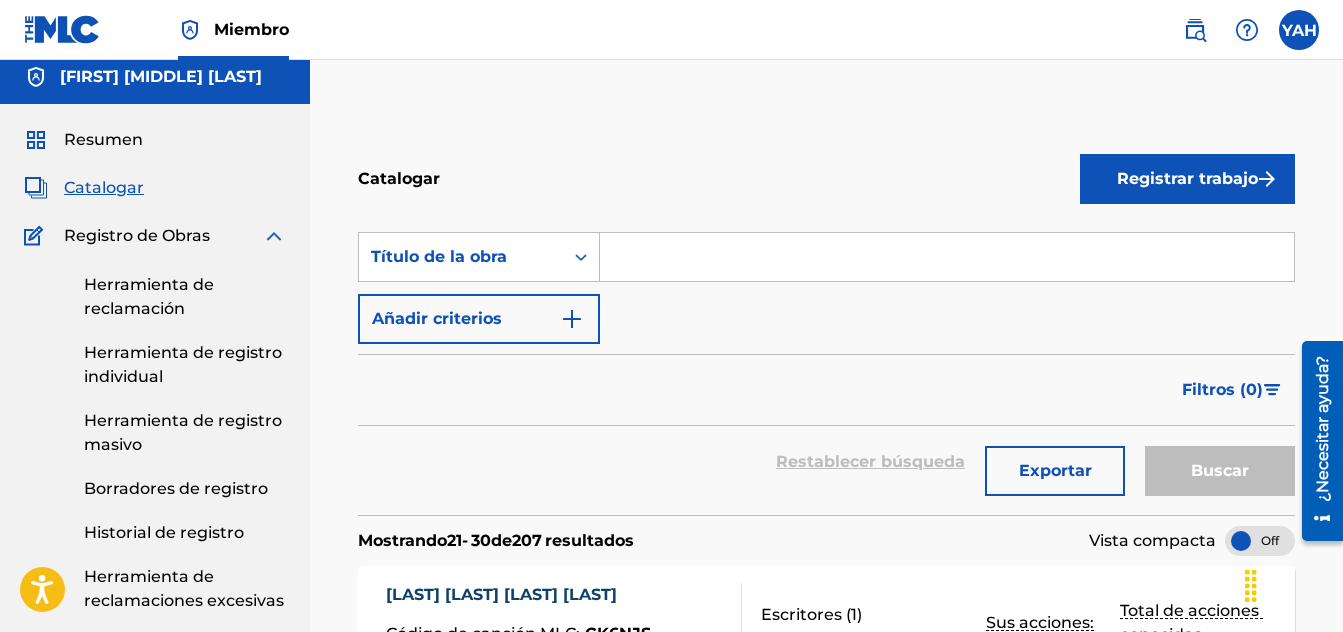 scroll, scrollTop: 0, scrollLeft: 0, axis: both 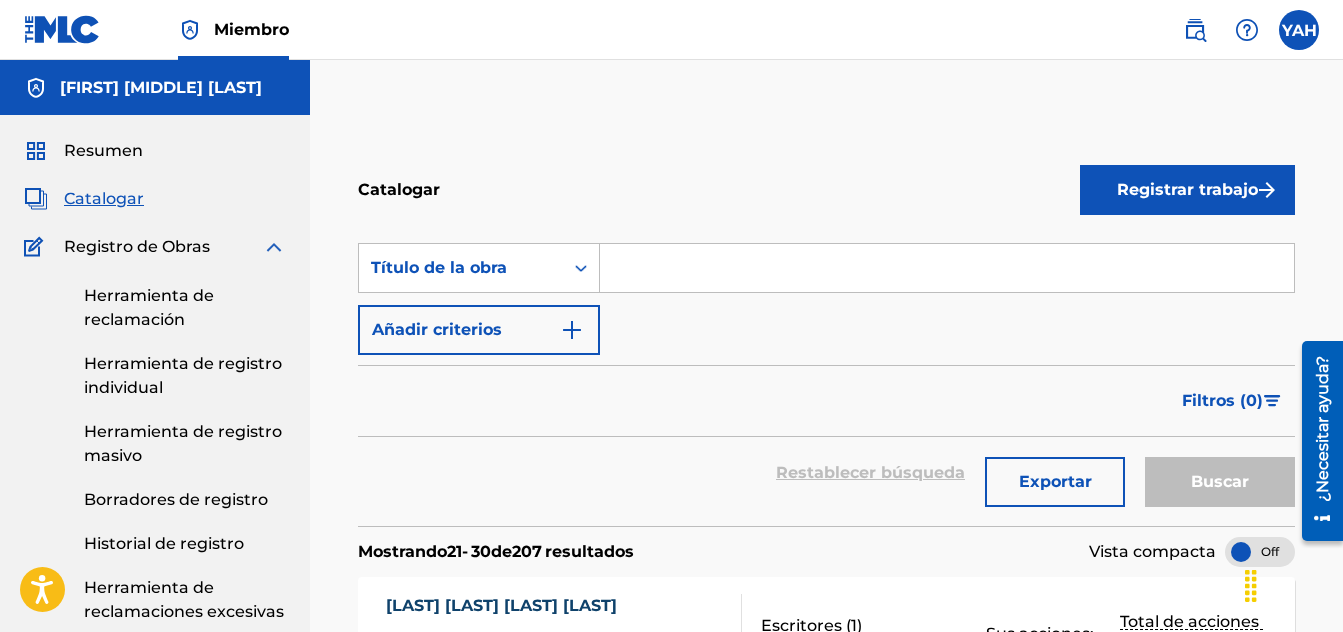click on "Catalogar" at bounding box center (104, 198) 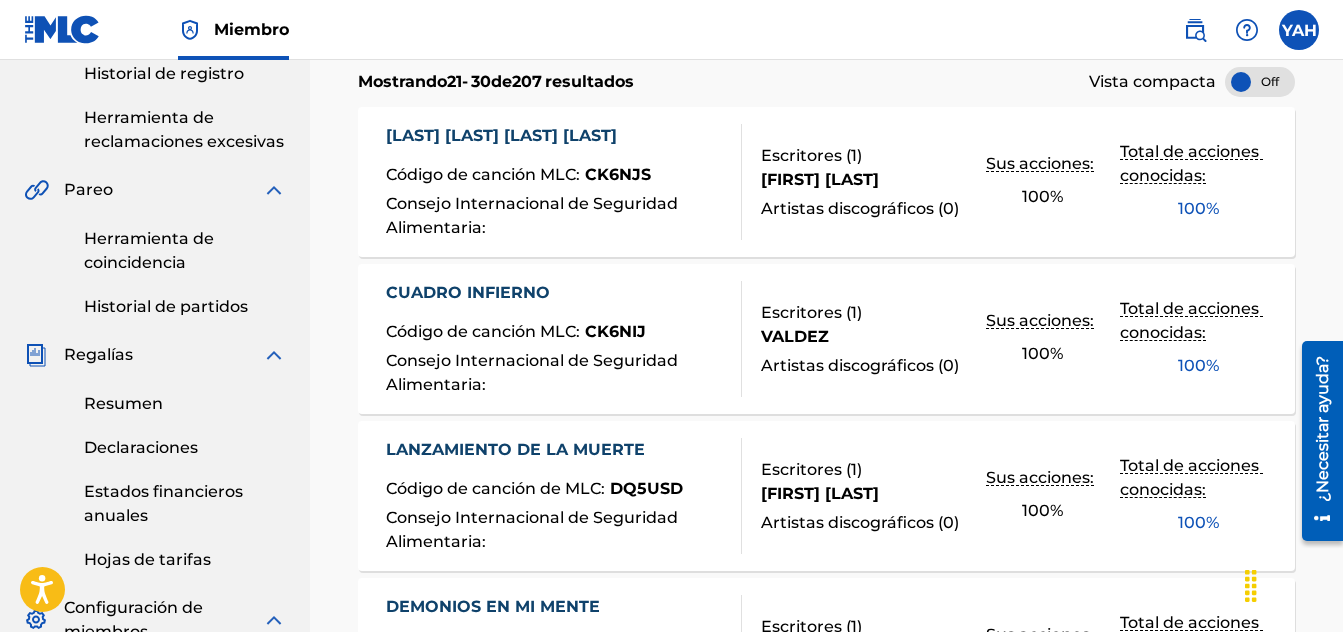scroll, scrollTop: 0, scrollLeft: 0, axis: both 